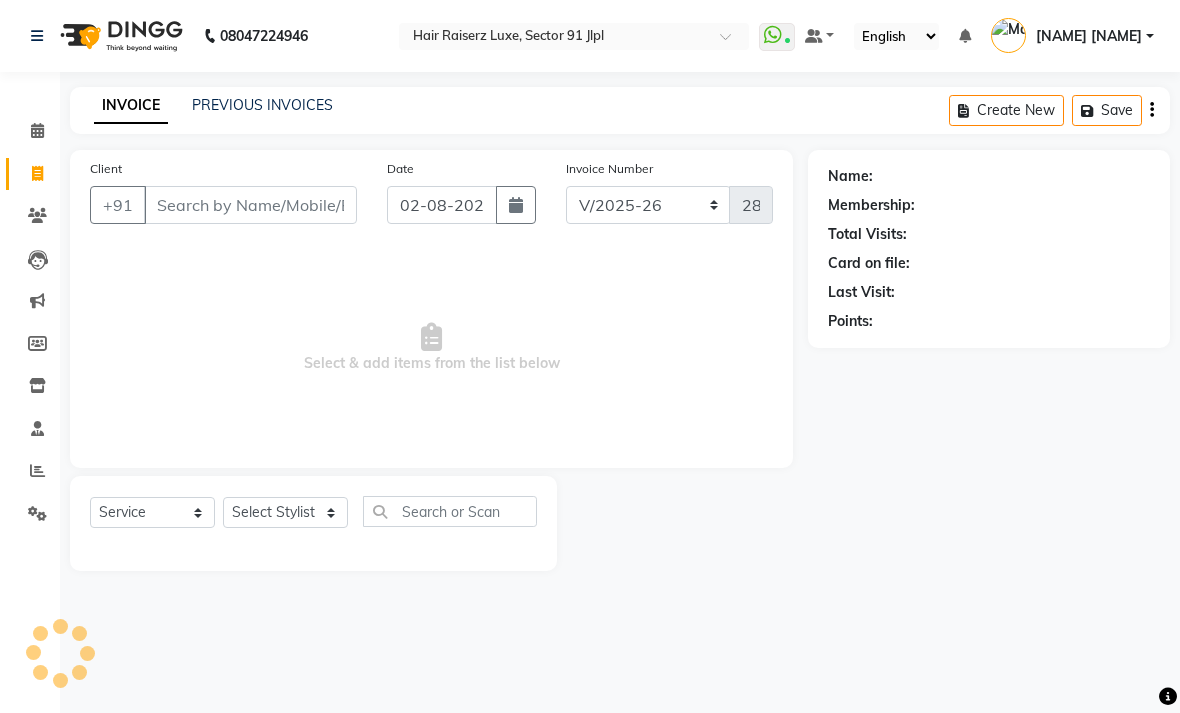 select on "5409" 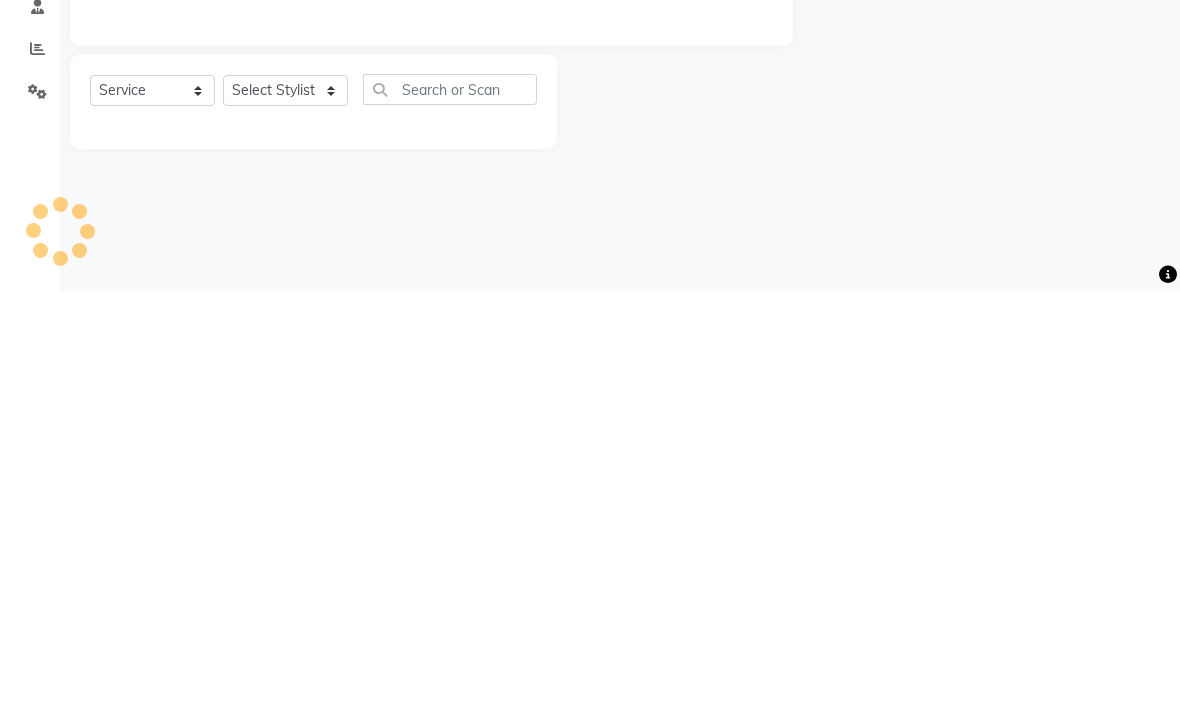 scroll, scrollTop: 0, scrollLeft: 0, axis: both 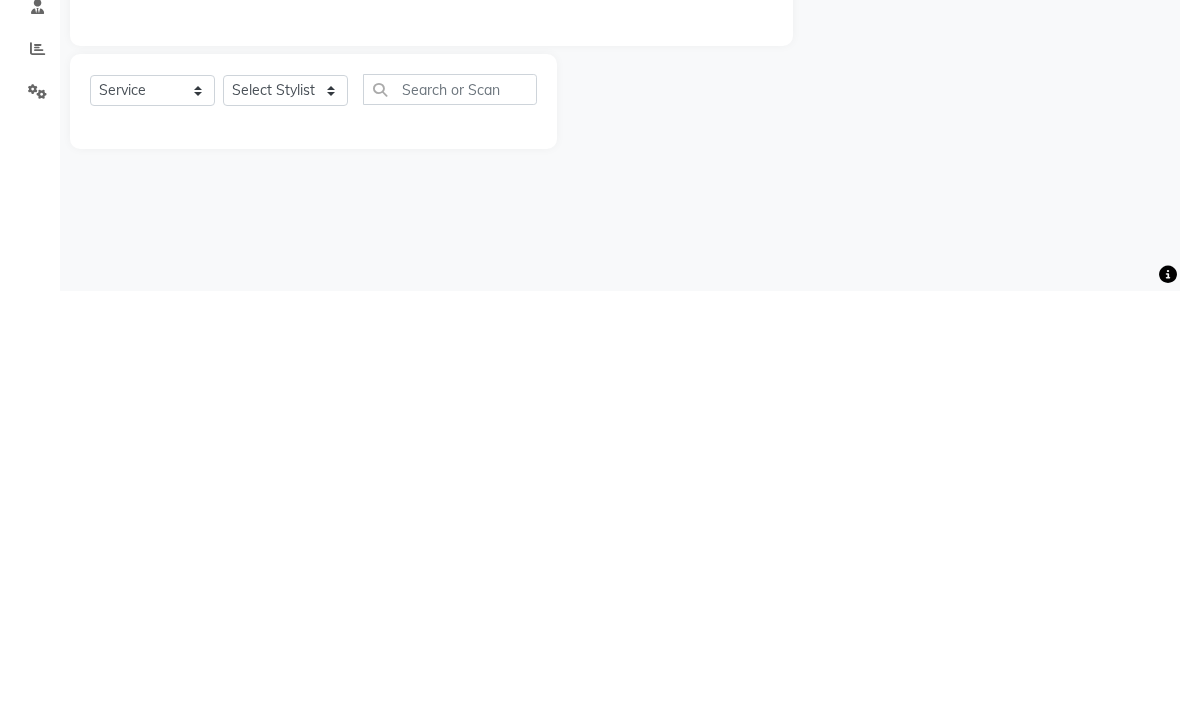 click on "555-555-5555 Select Location × Hair Raiserz Luxe, Sector 91 Jlpl WhatsApp Status ✕ Status: Connected Most Recent Message: 01-08-2025 03:40 PM Recent Service Activity: 01-08-2025 04:15 PM Default Panel My Panel English ENGLISH Español العربية मराठी हिंदी ગુજરાતી தமிழ் 中文 Notifications nothing to show [NAME] Manage Profile Change Password Sign out Version:3.15.11" at bounding box center [590, 356] 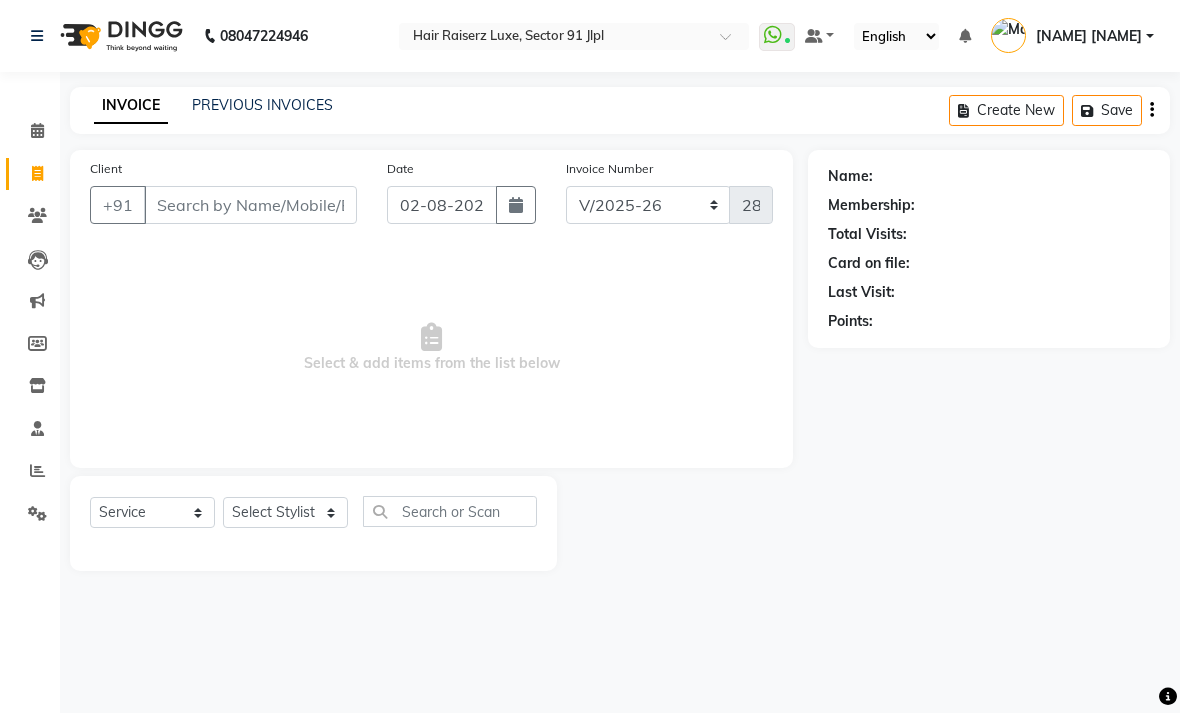 click on "PREVIOUS INVOICES" 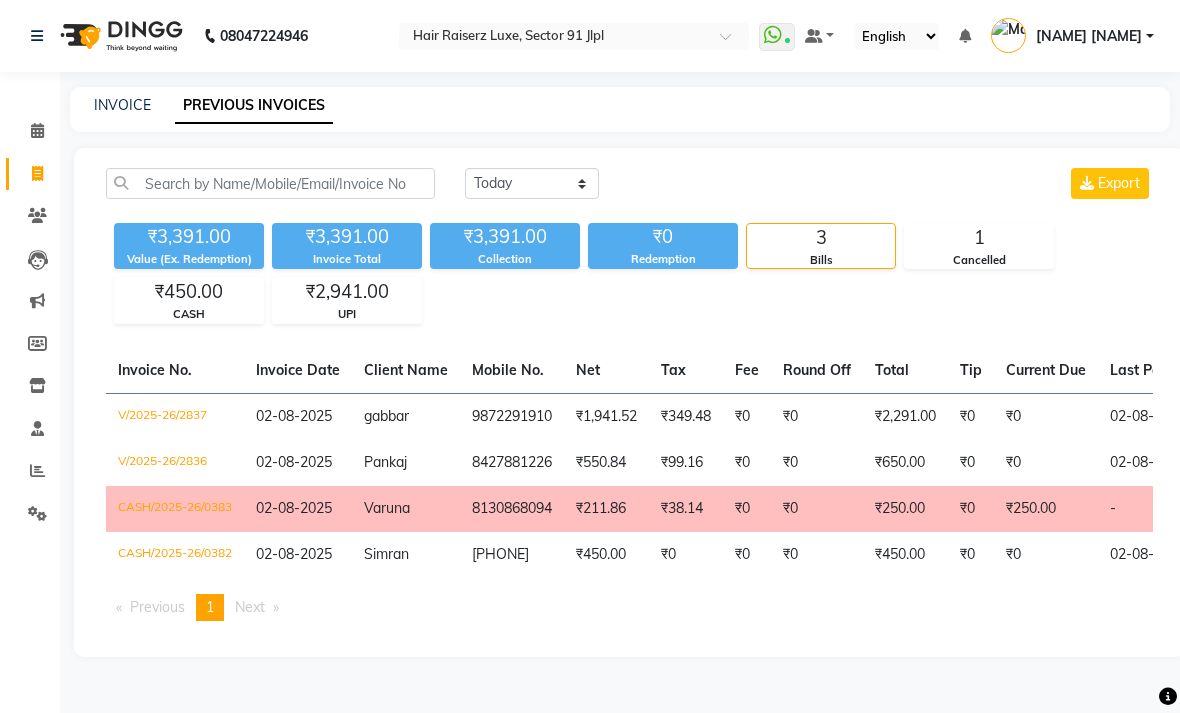 click on "8130868094" 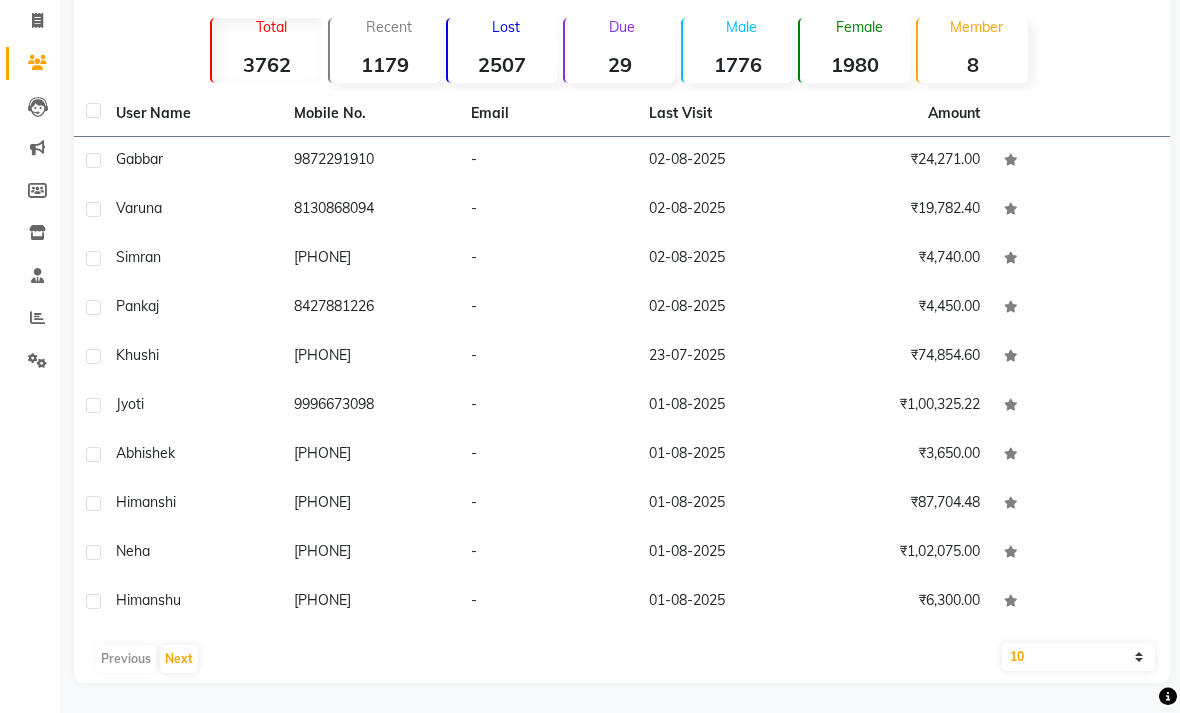 click on "Varuna" 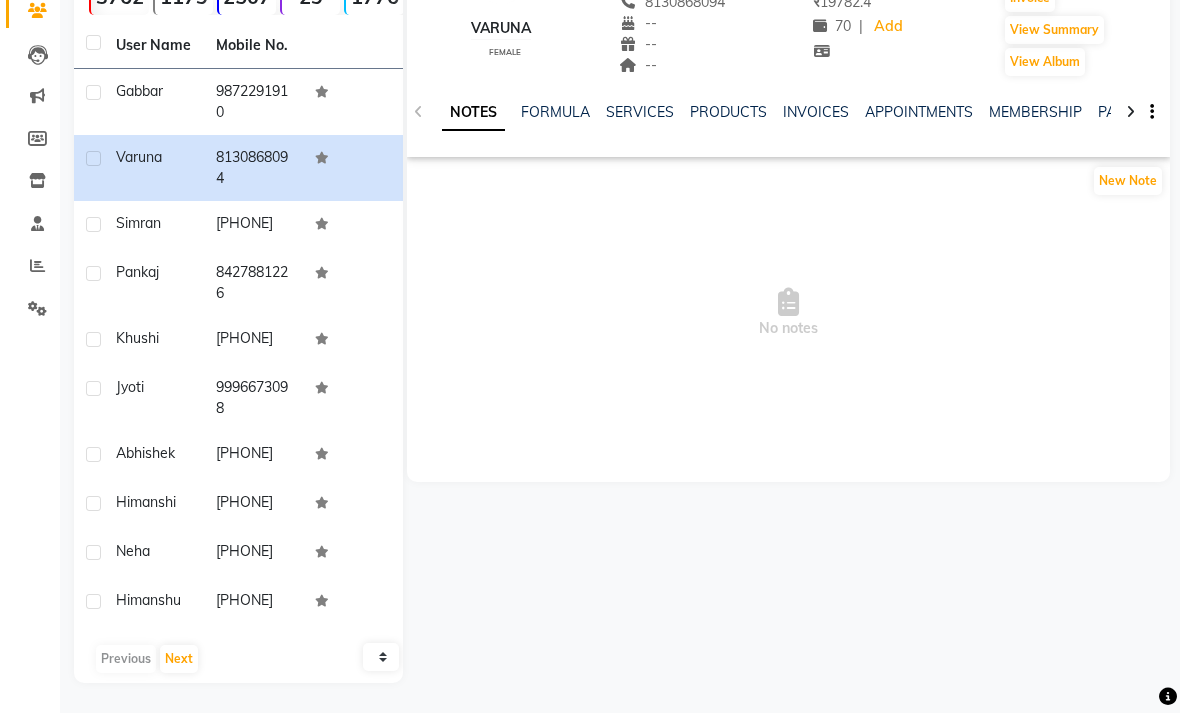 click on "SERVICES" 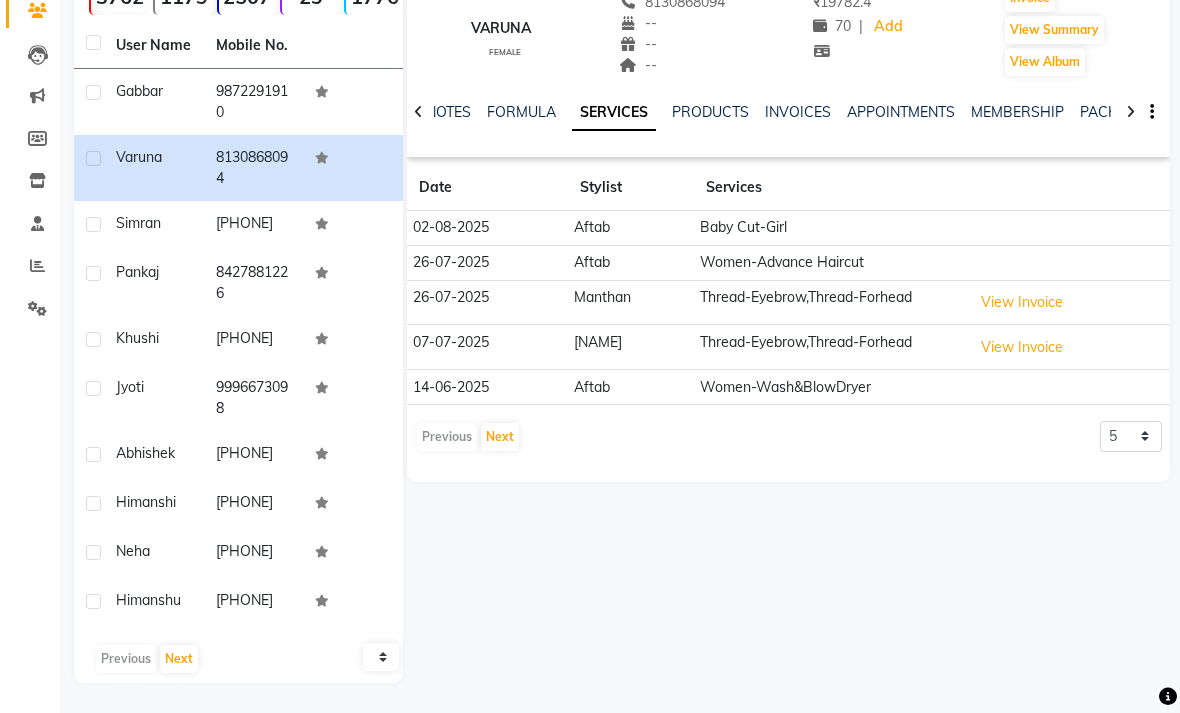 click 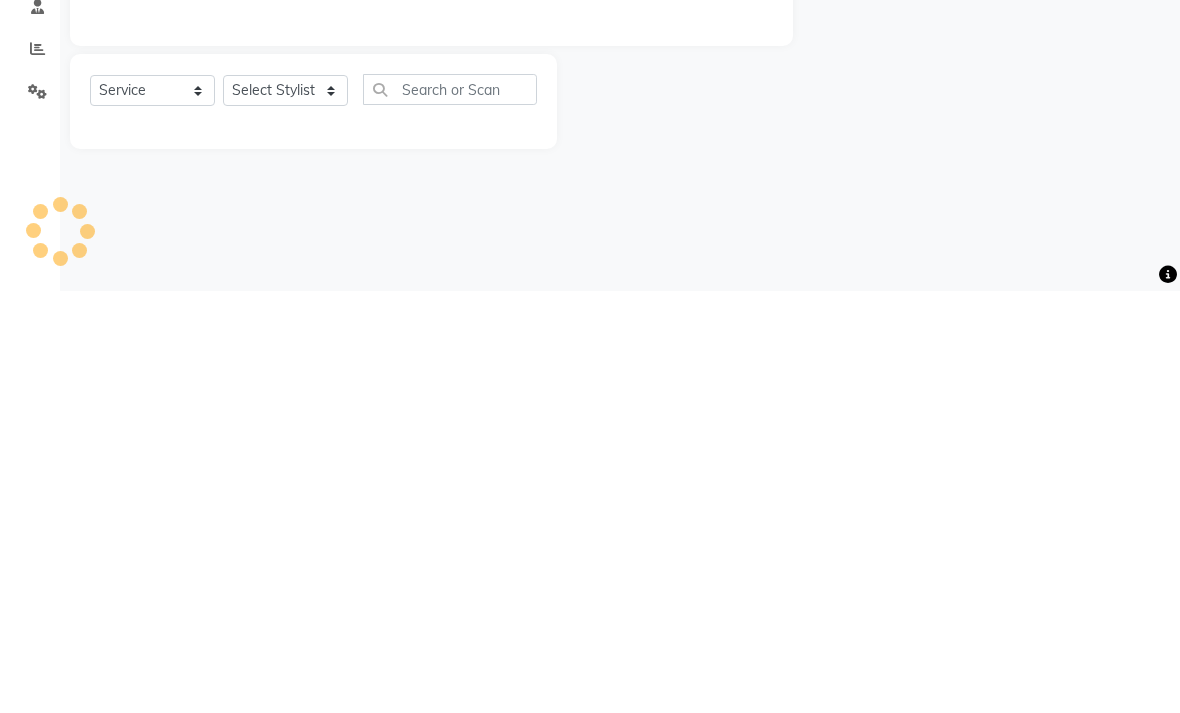 type on "2838" 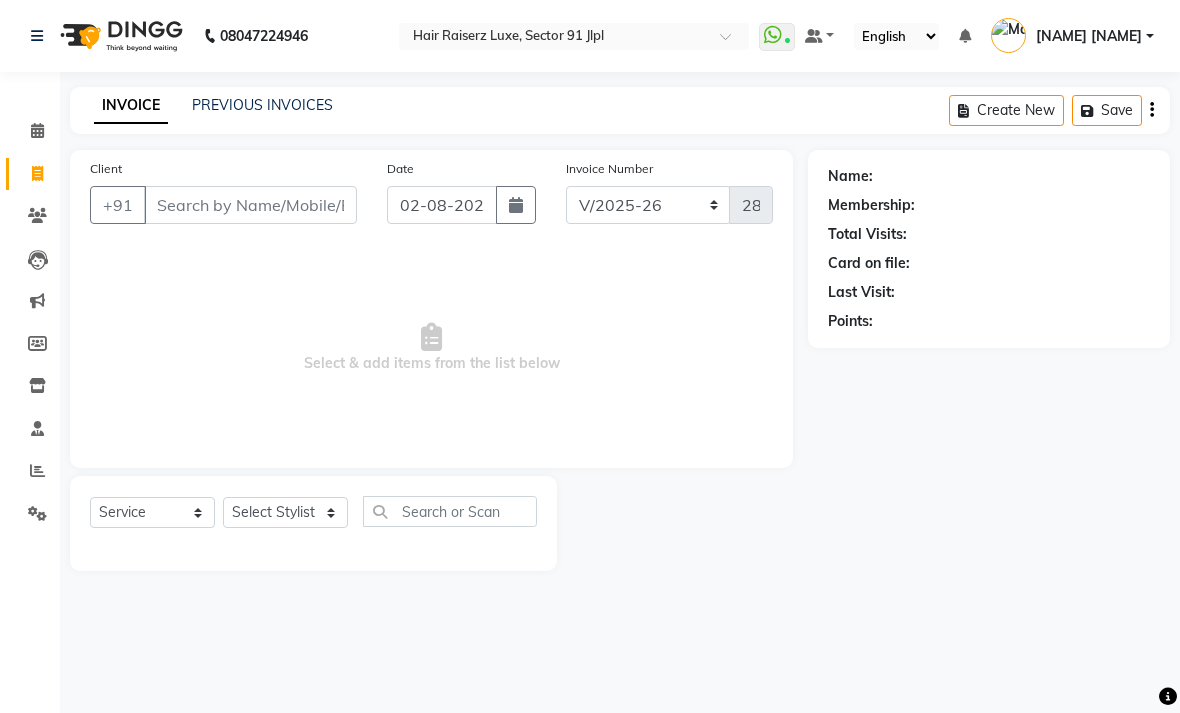 click on "PREVIOUS INVOICES" 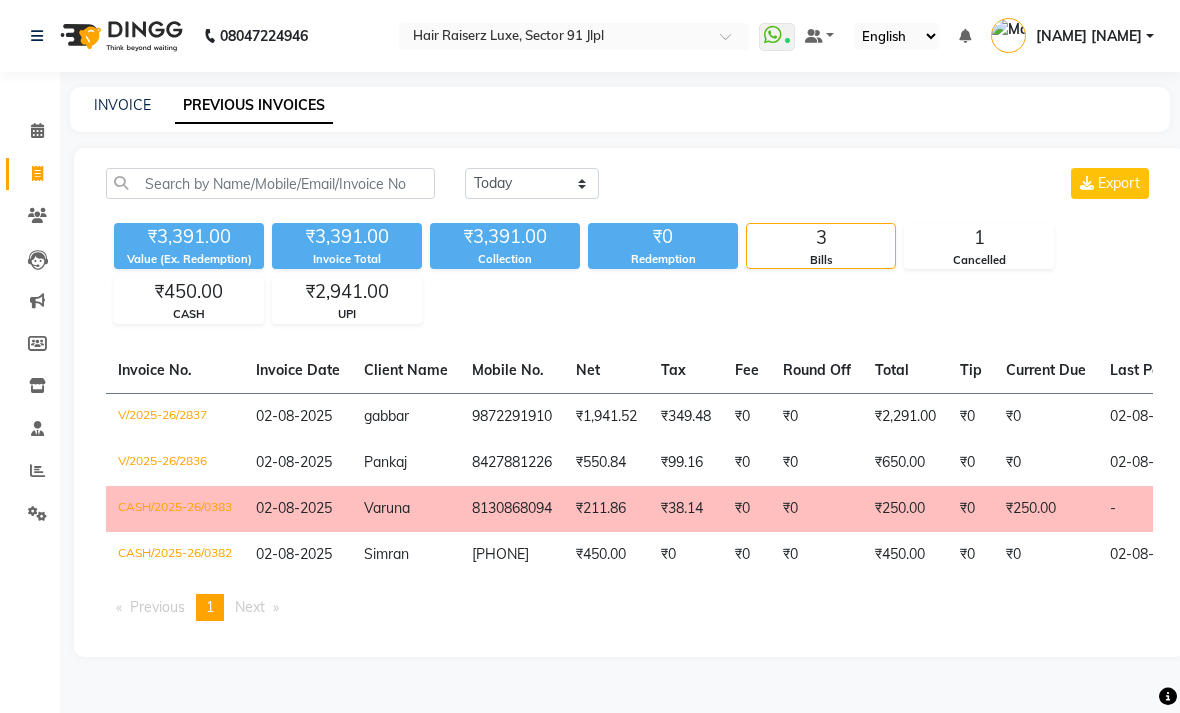 click on "555-555-5555 Select Location × Hair Raiserz Luxe, Sector 91 Jlpl WhatsApp Status ✕ Status: Connected Most Recent Message: 01-08-2025 03:40 PM Recent Service Activity: 01-08-2025 04:15 PM Default Panel My Panel English ENGLISH Español العربية मराठी हिंदी ગુજરાતી தமிழ் 中文 Notifications nothing to show [NAME] Manage Profile Change Password Sign out Version:3.15.11" 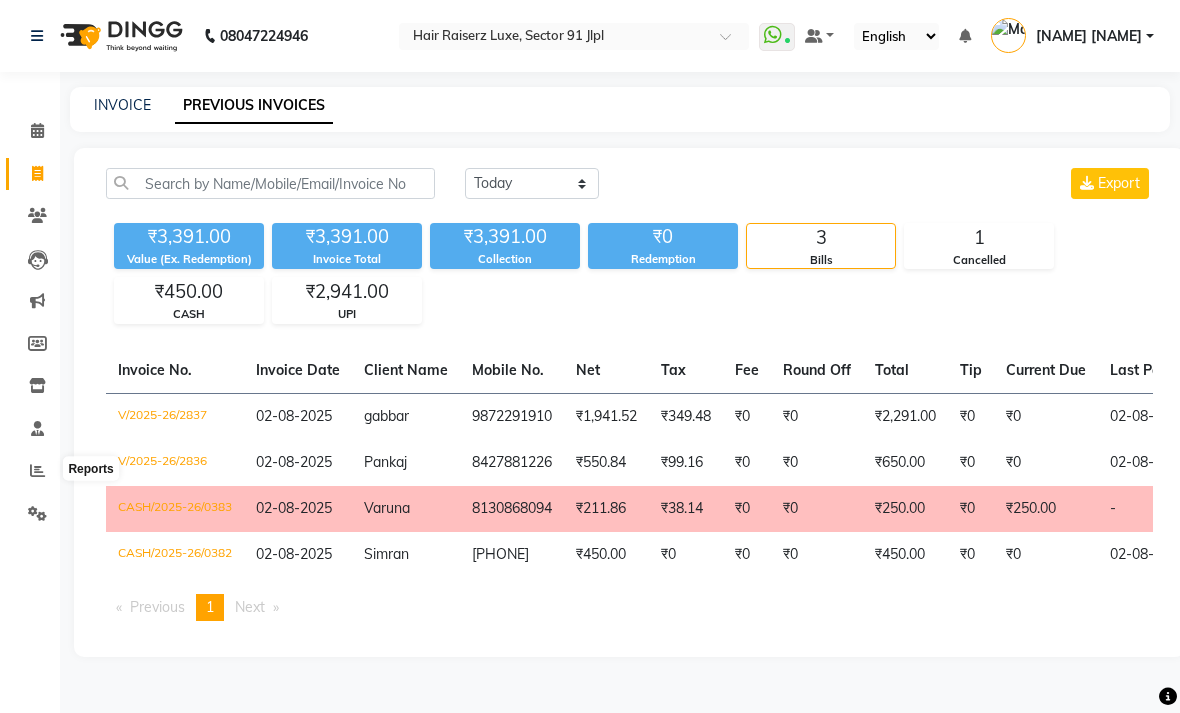 click 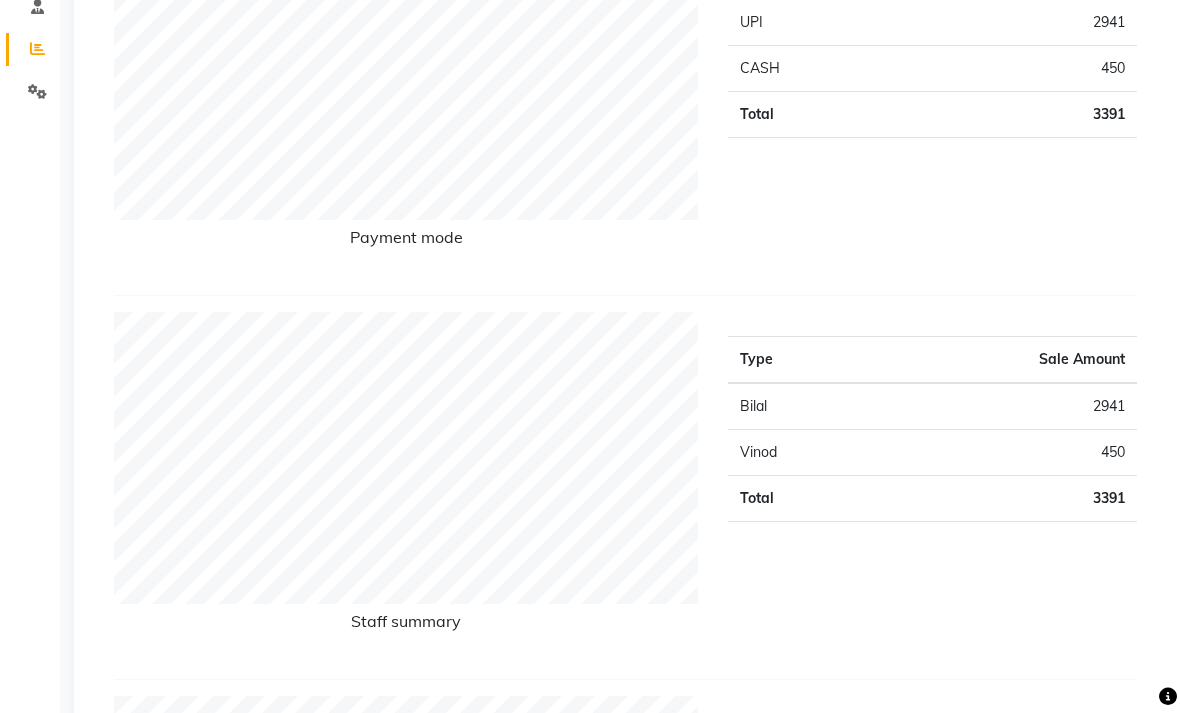 click on "Sales Target" 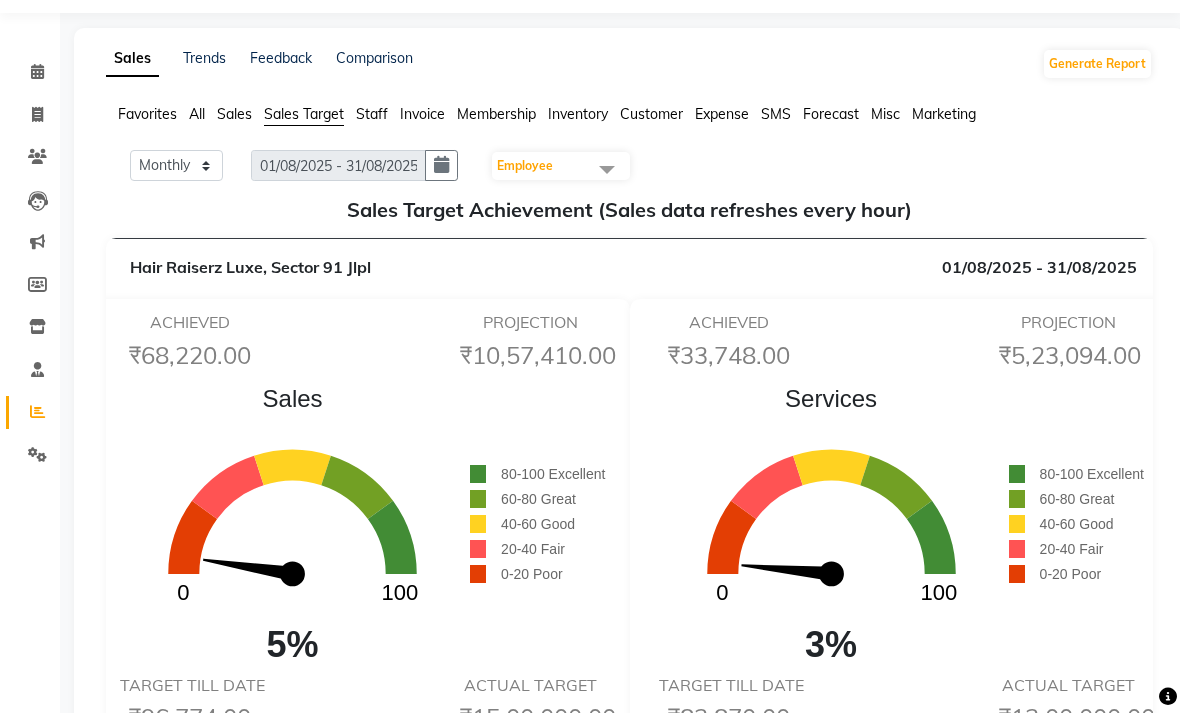 scroll, scrollTop: 60, scrollLeft: 0, axis: vertical 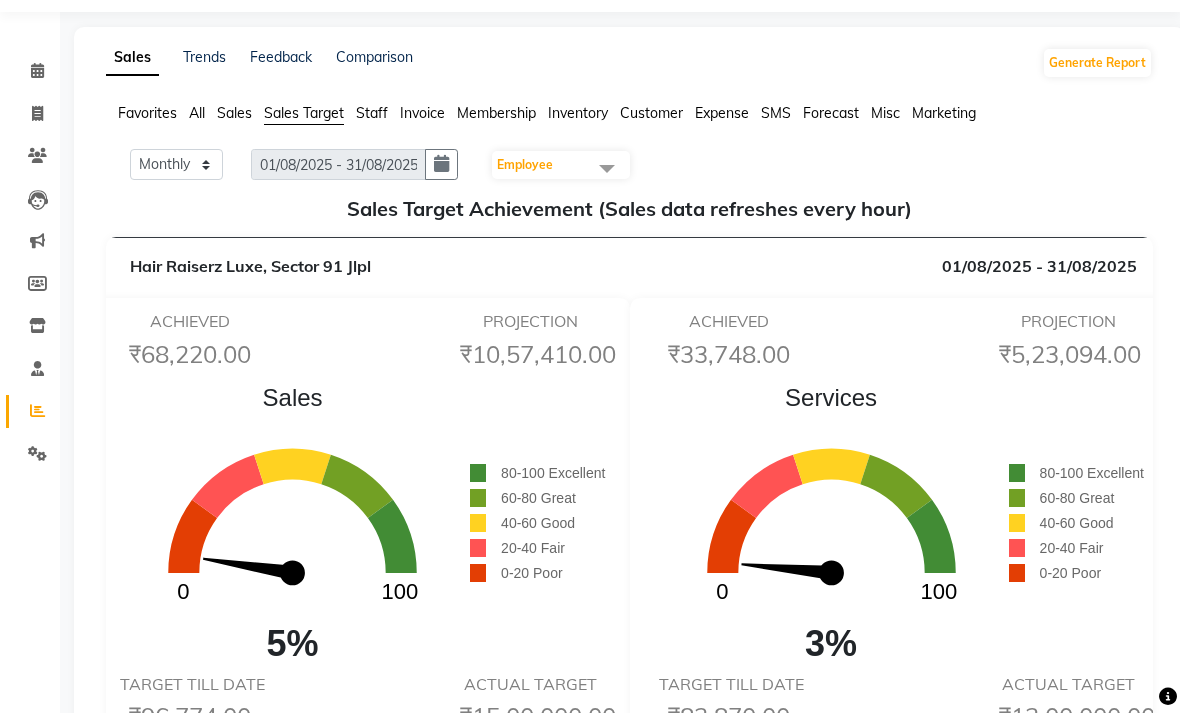 click on "Favorites All Sales Sales Target Staff Invoice Membership Inventory Customer Expense SMS Forecast Misc Marketing" 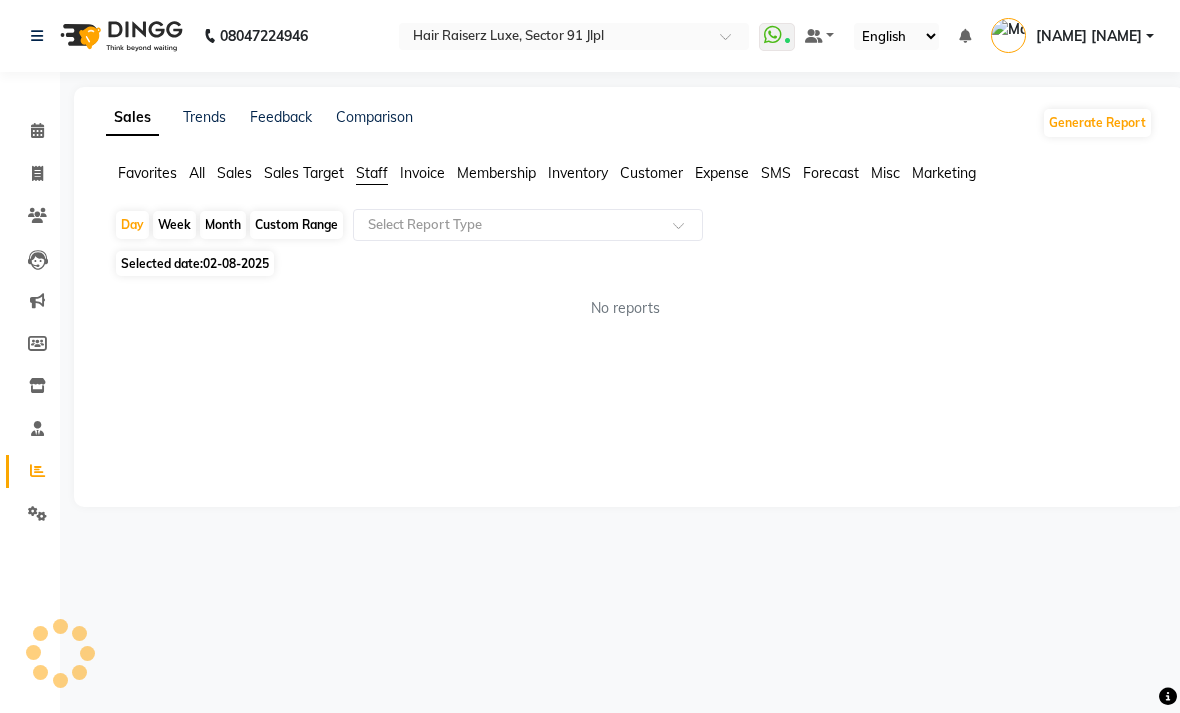 scroll, scrollTop: 0, scrollLeft: 0, axis: both 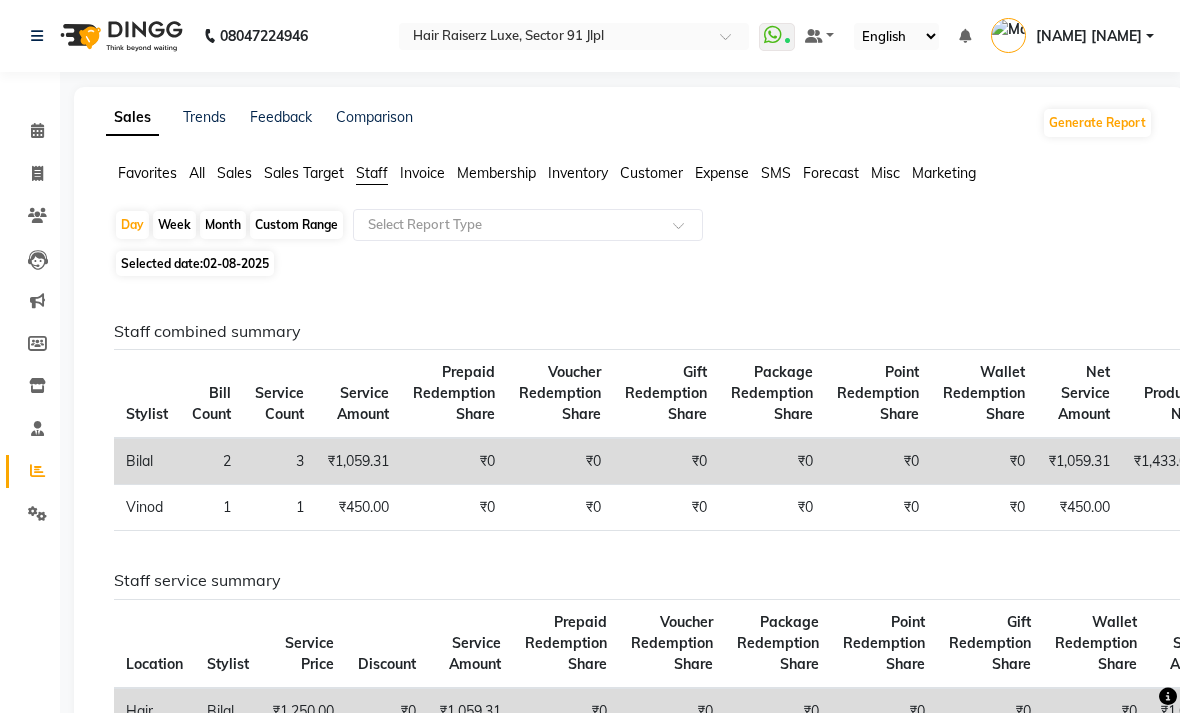 click on "Month" 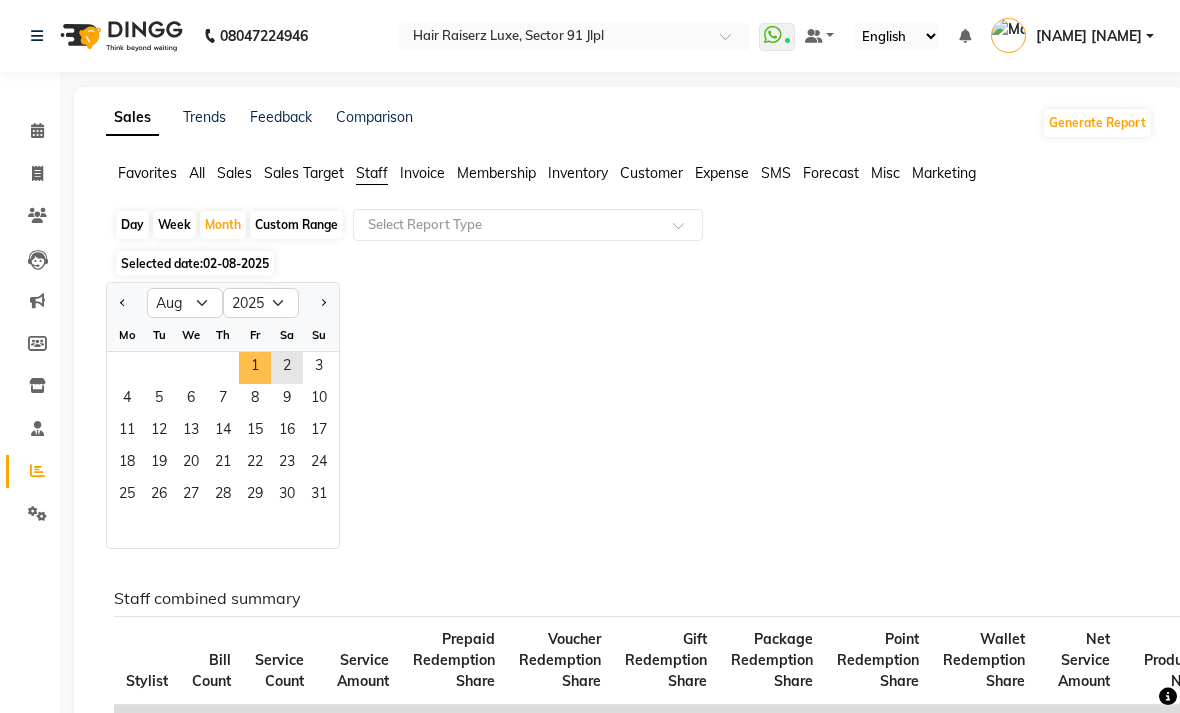 click on "1" 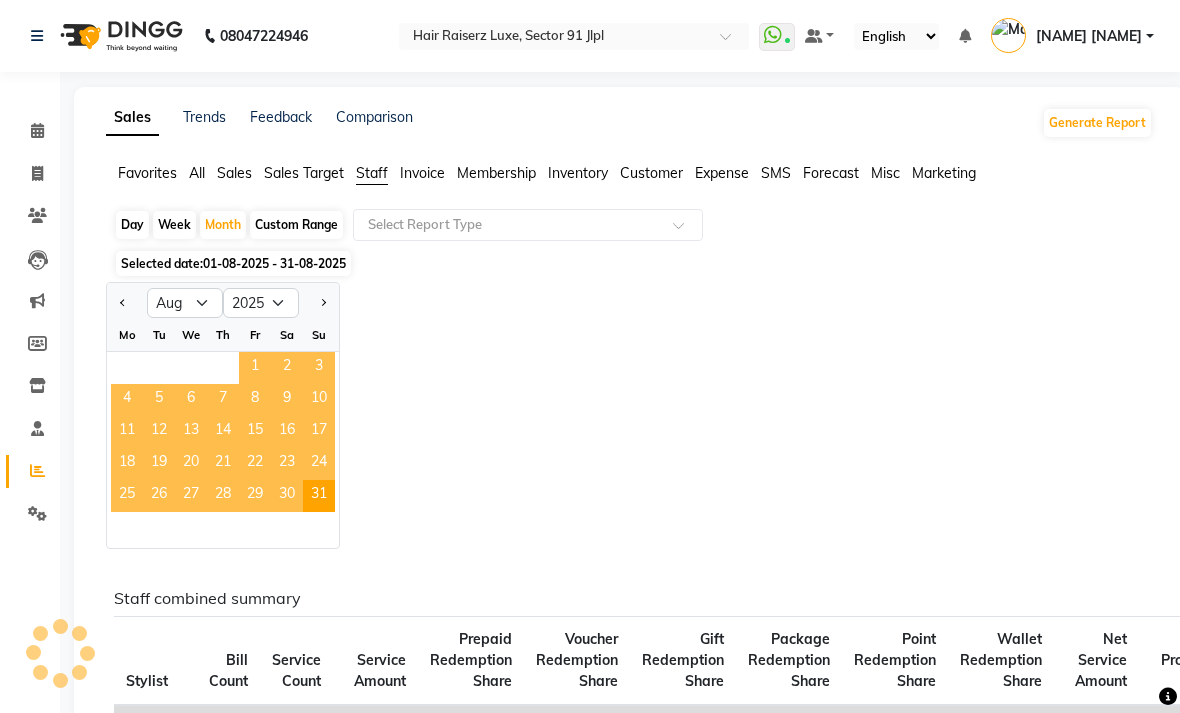 click 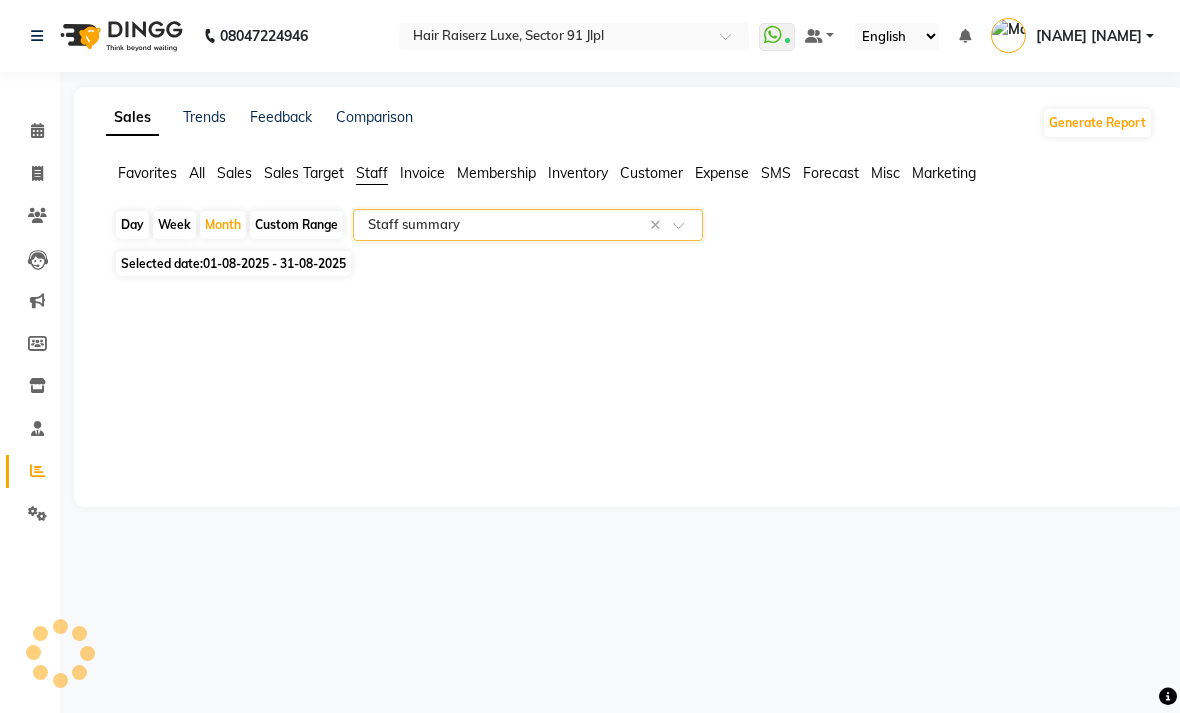 click on "Sales Trends Feedback Comparison Generate Report Favorites All Sales Sales Target Staff Invoice Membership Inventory Customer Expense SMS Forecast Misc Marketing  Day   Week   Month   Custom Range  Select Report Type × Staff summary × Selected date:  01-08-2025 - 31-08-2025  ★ Mark as Favorite  Choose how you'd like to save "" report to favorites  Save to Personal Favorites:   Only you can see this report in your favorites tab. Share with Organization:   Everyone in your organization can see this report in their favorites tab.  Save to Favorites" 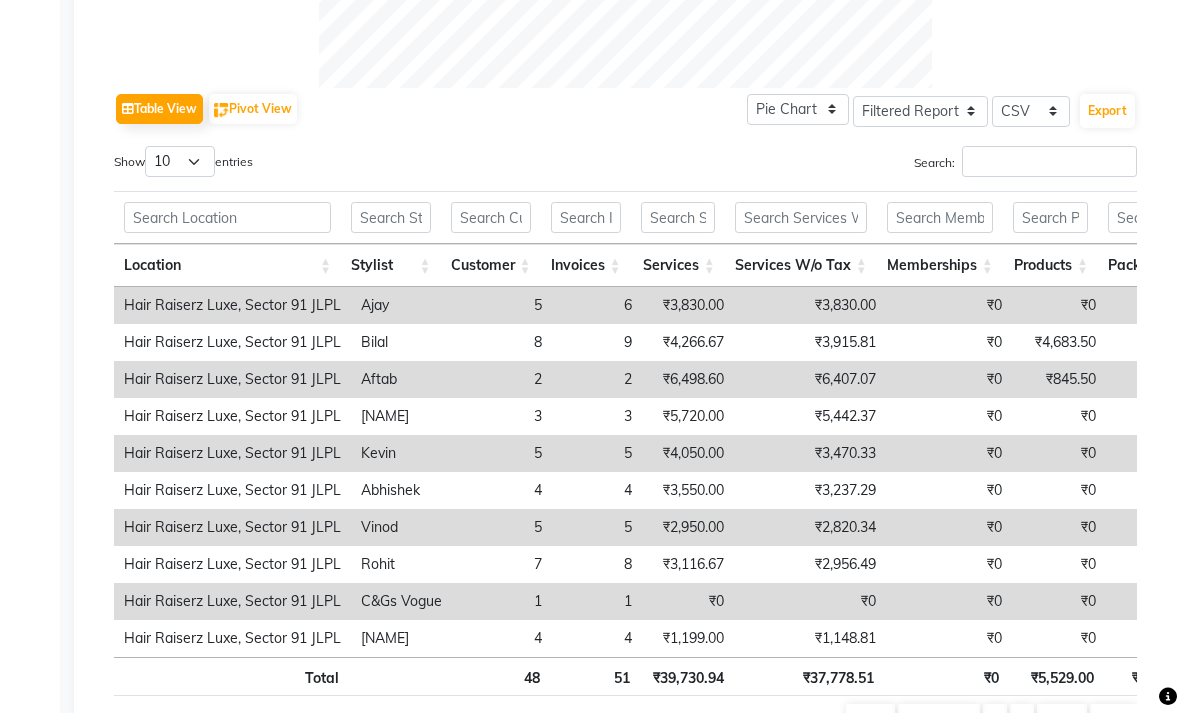 scroll, scrollTop: 850, scrollLeft: 0, axis: vertical 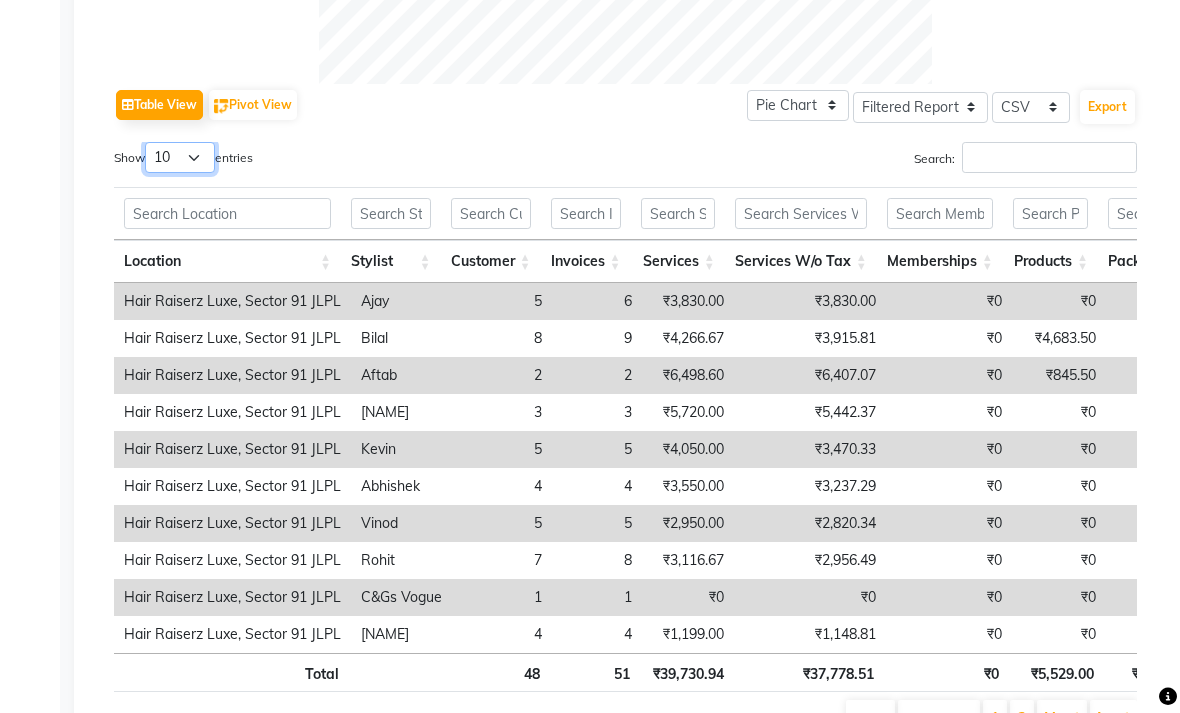 click on "10 25 50 100" at bounding box center (180, 158) 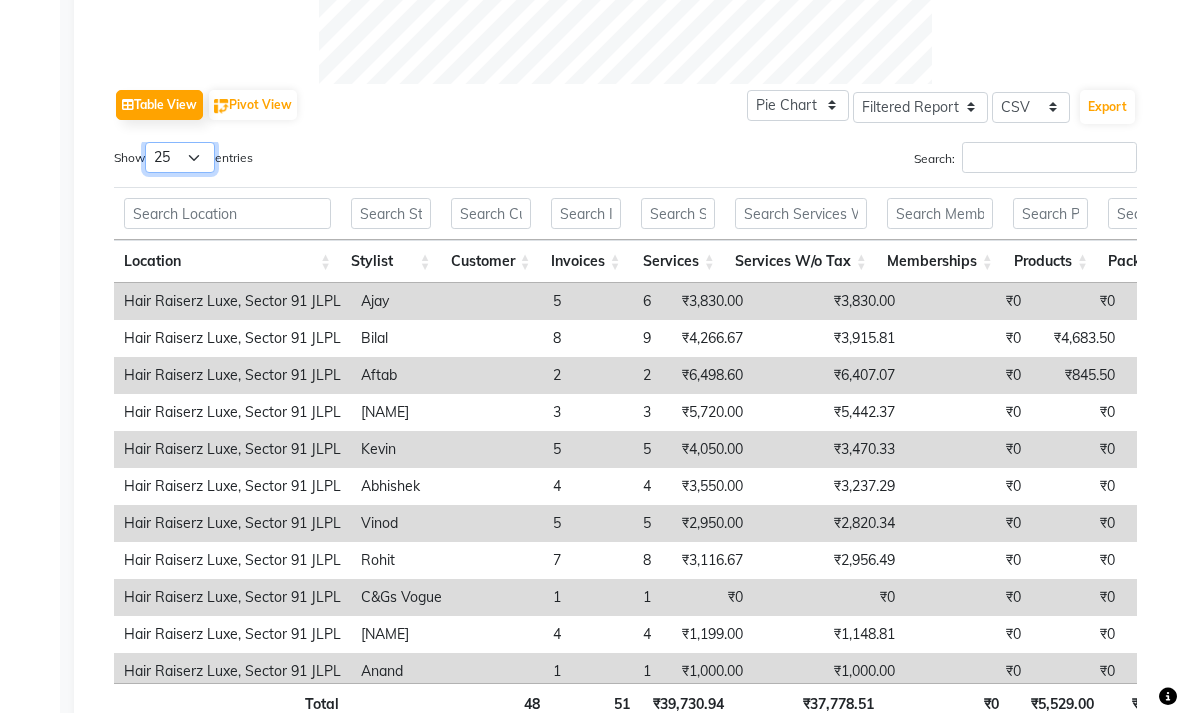 scroll, scrollTop: 7, scrollLeft: 42, axis: both 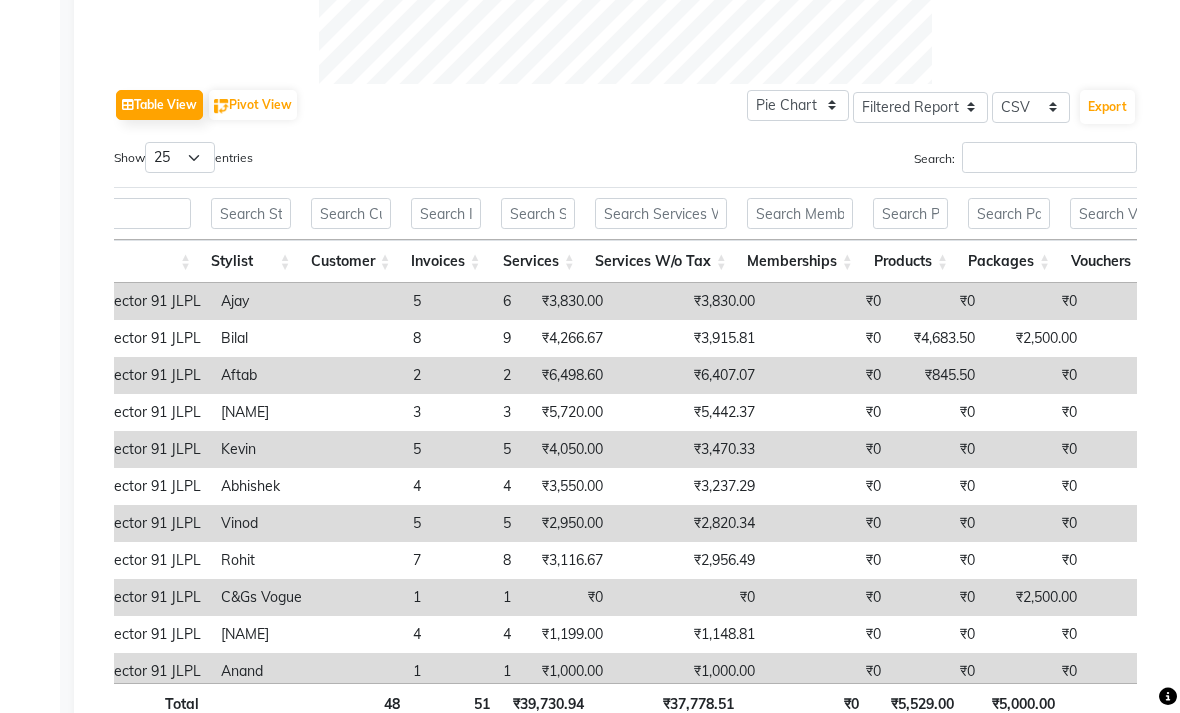 click on "Show  10 25 50 100  entries" at bounding box center [362, 161] 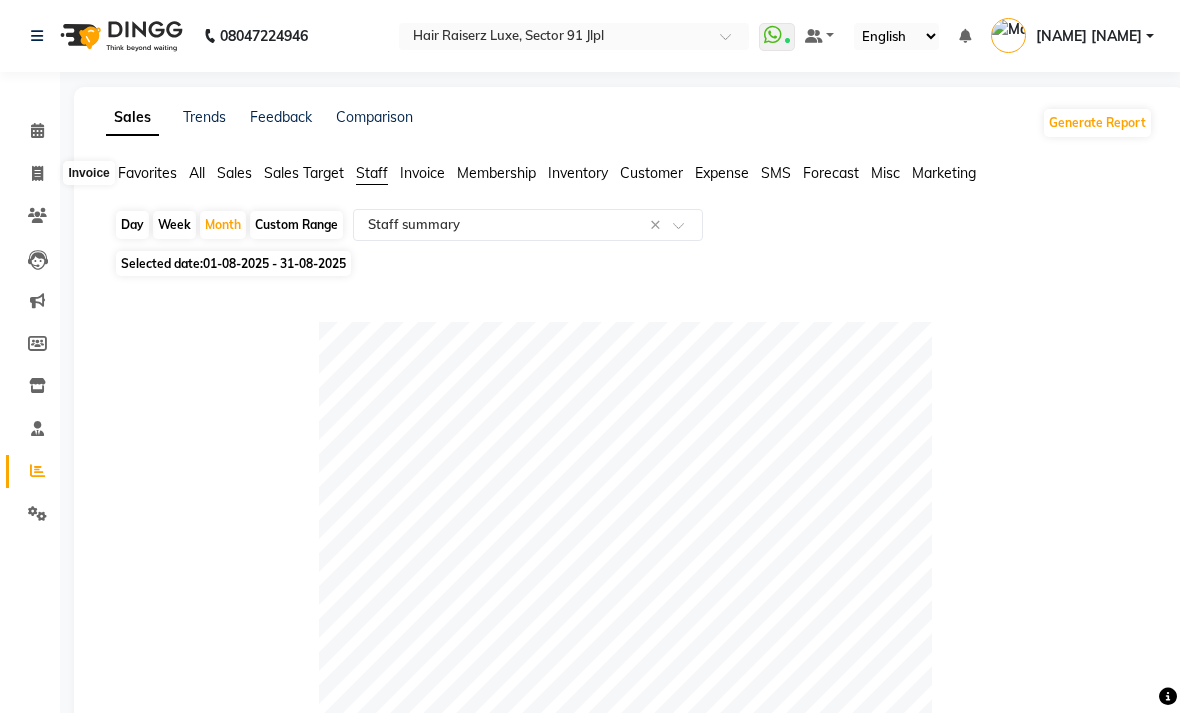 click 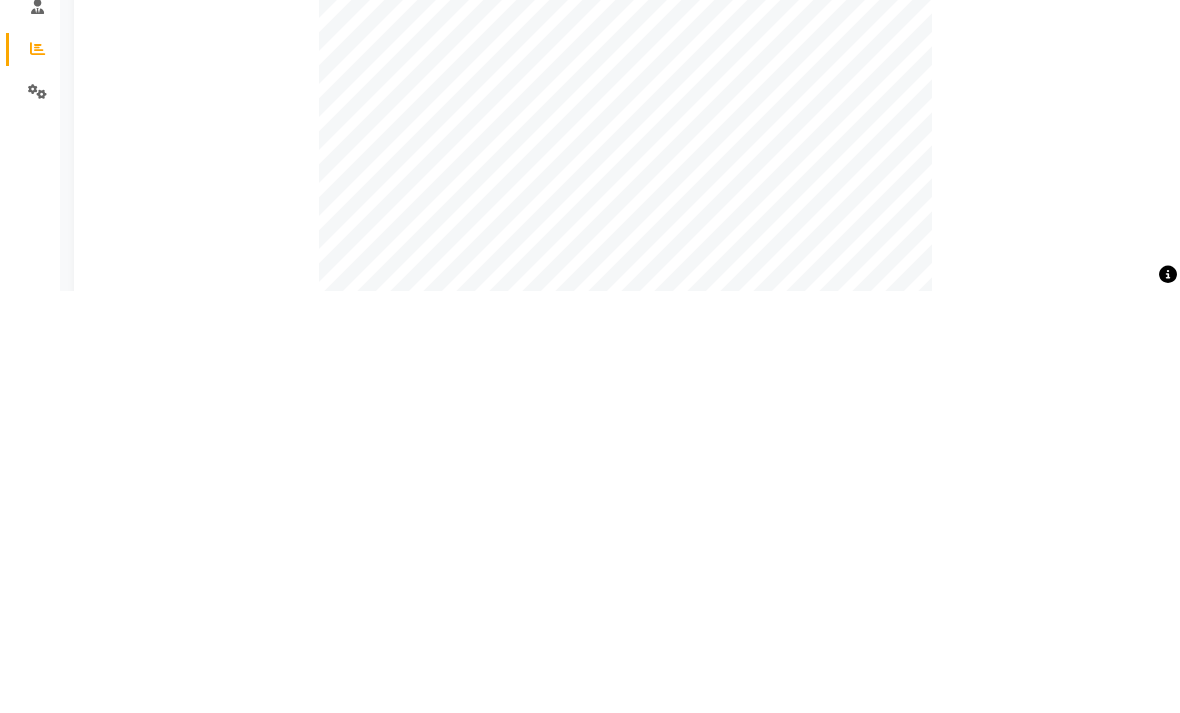 select on "service" 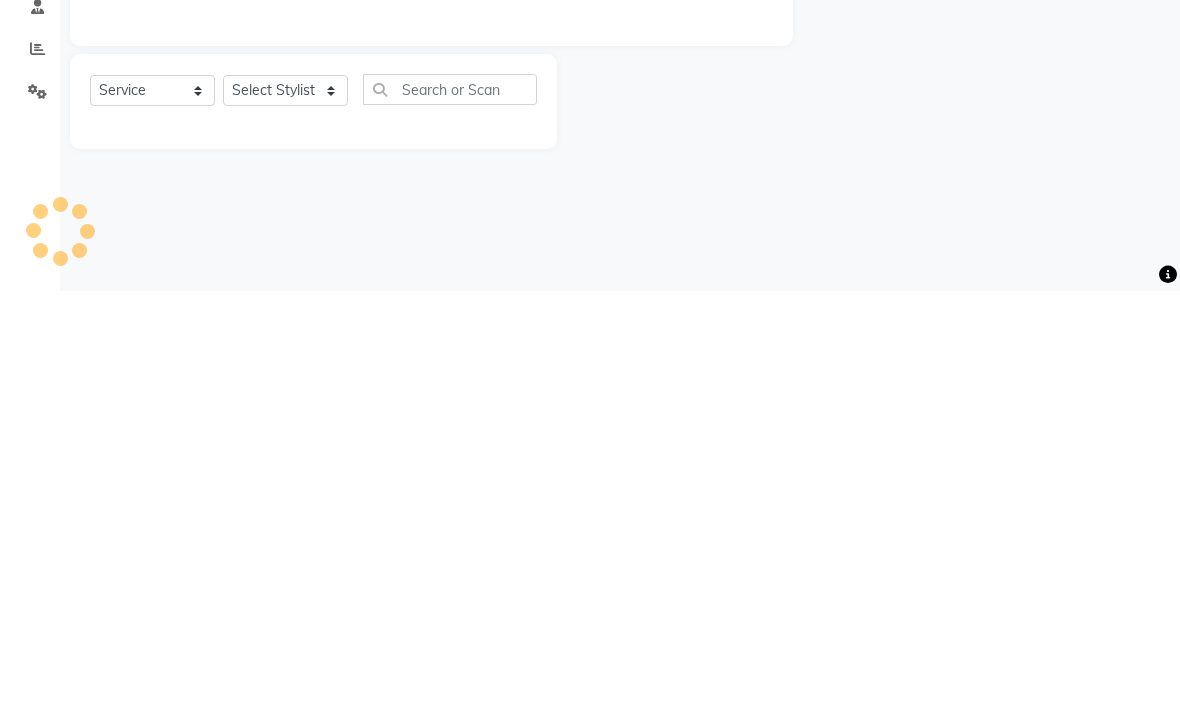 type on "2838" 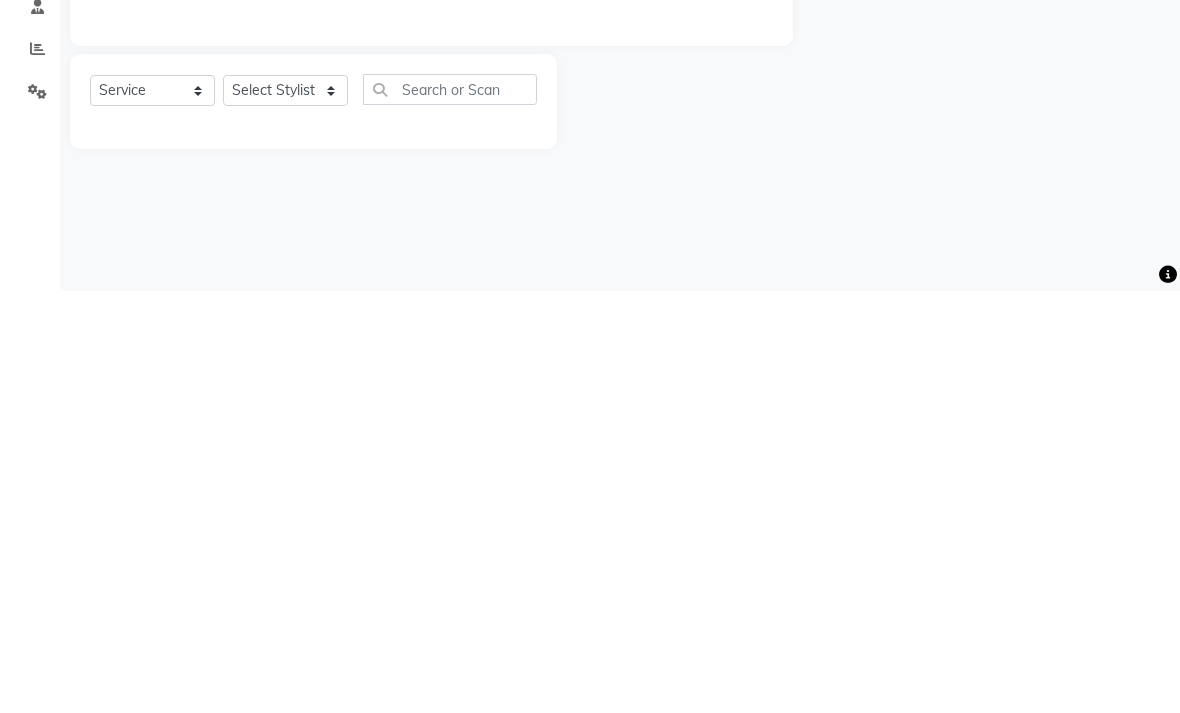 click on "INVOICE PREVIOUS INVOICES Create New Save Client +91 Date 02-08-2025 Invoice Number FF/2025-26 FF-UPI/2025-26 PreP/2025-26 BANK/2025-26 Paytm/2025-26 CASH/2025-26 V/2025-26 2838 Select & add items from the list below Select Service Product Membership Package Voucher Prepaid Gift Card Select Stylist Abhishek Aftab Ajay Anand Bhoomika Bilal C&Gs Vogue [NAME] [NAME] Faizal FF Jagjit Kaur Kaif Kevin Komal Laxman Lovleen [NAME] Manpreet Kaur Manthan Ranjeet Rohit [NAME] Varun Vinod Name: Membership: Total Visits: Card on file: Last Visit: Points:" 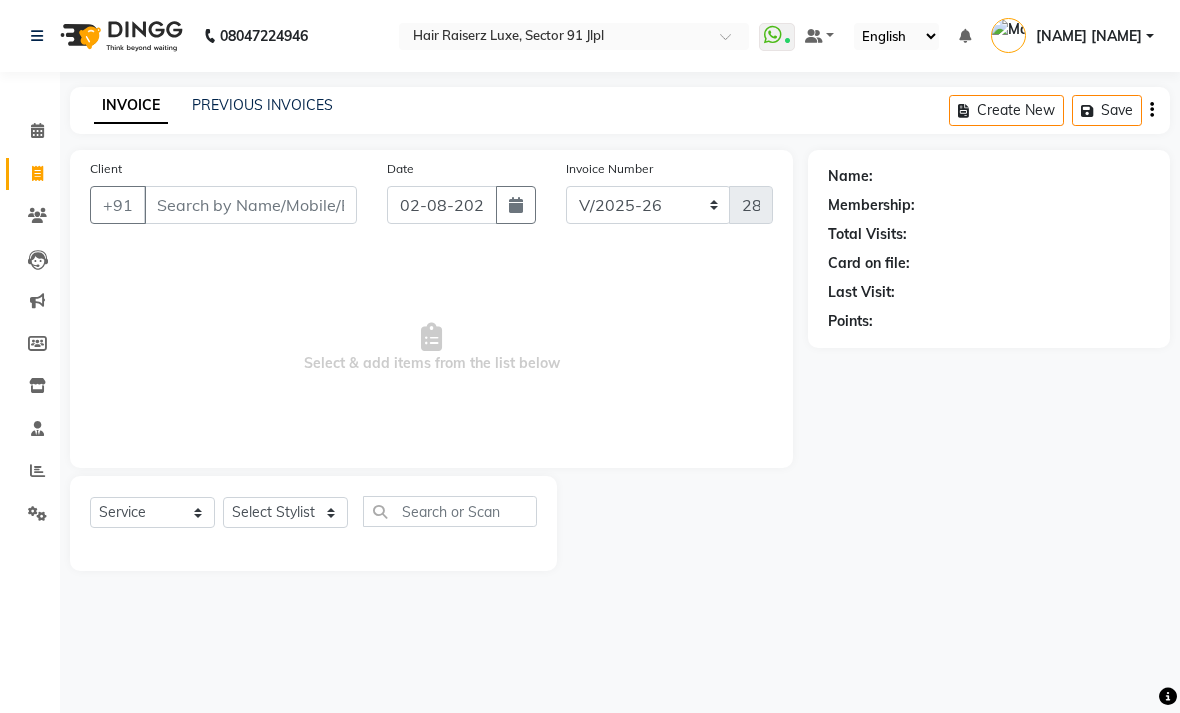 click on "PREVIOUS INVOICES" 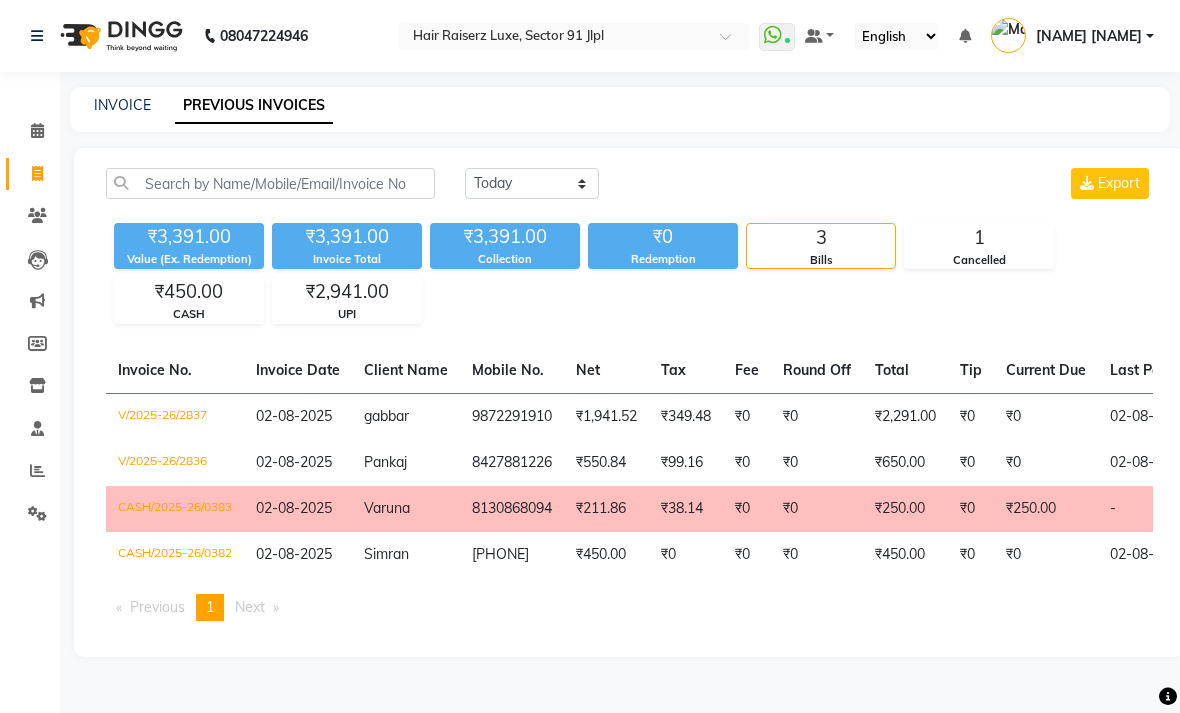click on "INVOICE" 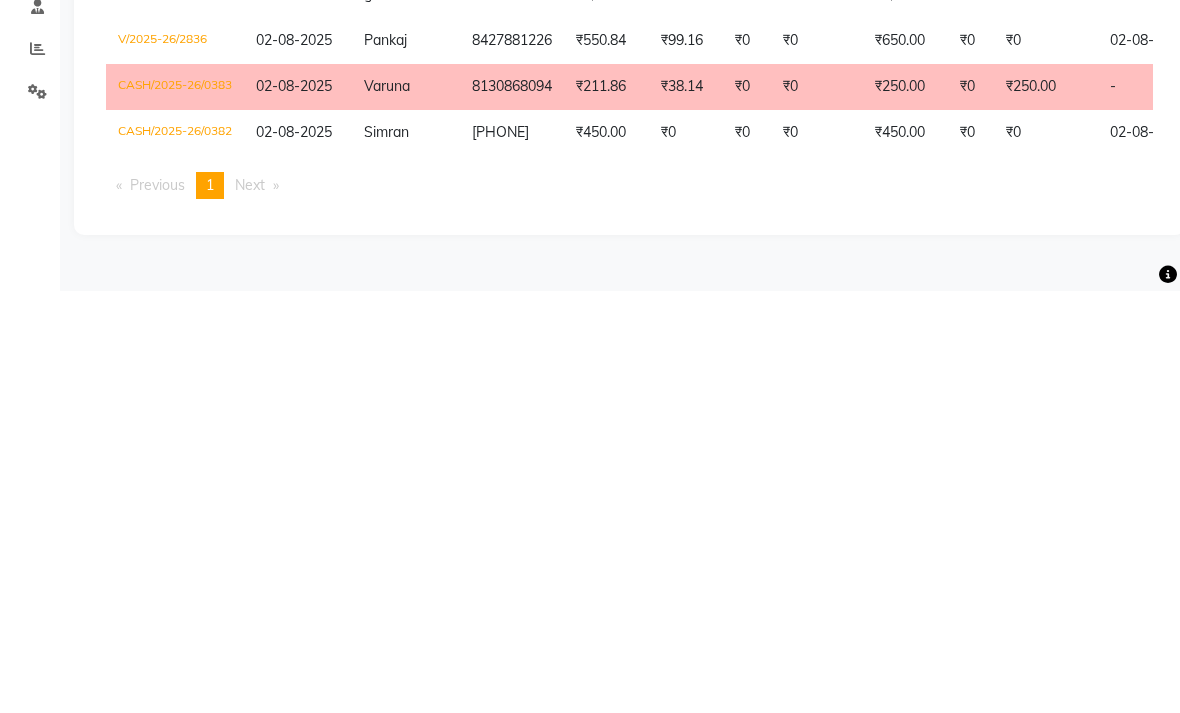 select on "5409" 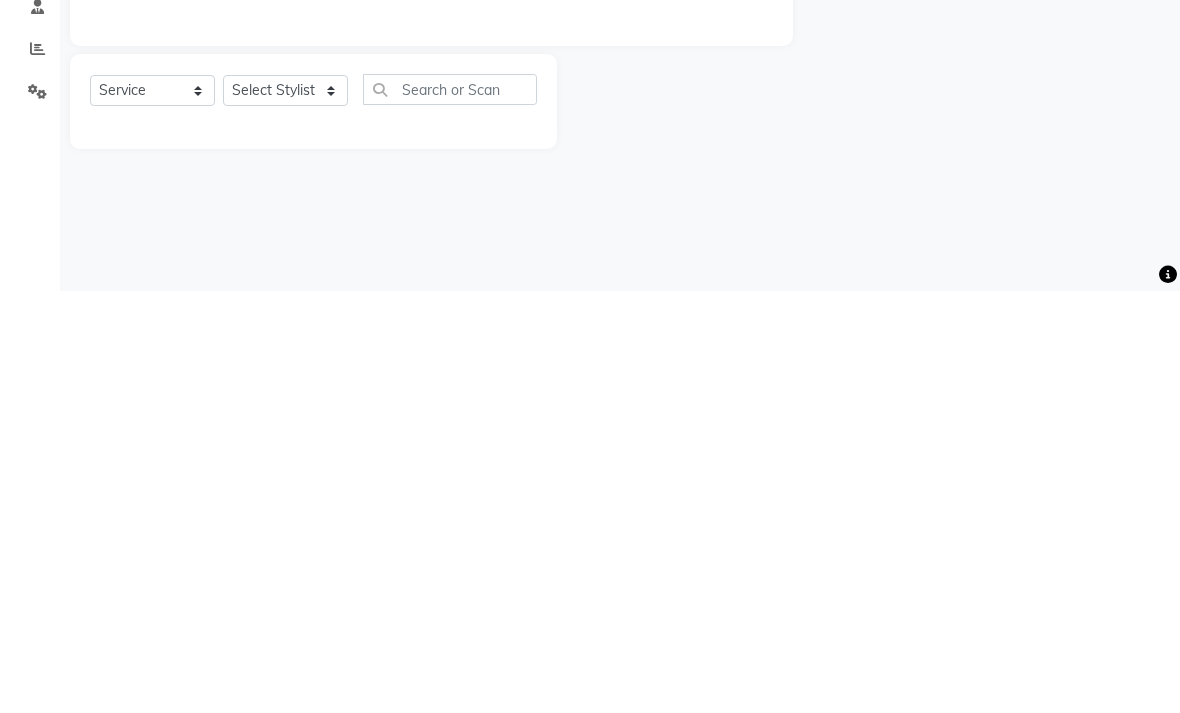 click on "INVOICE PREVIOUS INVOICES Create New Save Client +91 Date 02-08-2025 Invoice Number FF/2025-26 FF-UPI/2025-26 PreP/2025-26 BANK/2025-26 Paytm/2025-26 CASH/2025-26 V/2025-26 2838 Select & add items from the list below Select Service Product Membership Package Voucher Prepaid Gift Card Select Stylist Abhishek Aftab Ajay Anand Bhoomika Bilal C&Gs Vogue [NAME] [NAME] Faizal FF Jagjit Kaur Kaif Kevin Komal Laxman Lovleen [NAME] Manpreet Kaur Manthan Ranjeet Rohit [NAME] Varun Vinod Name: Membership: Total Visits: Card on file: Last Visit: Points:" 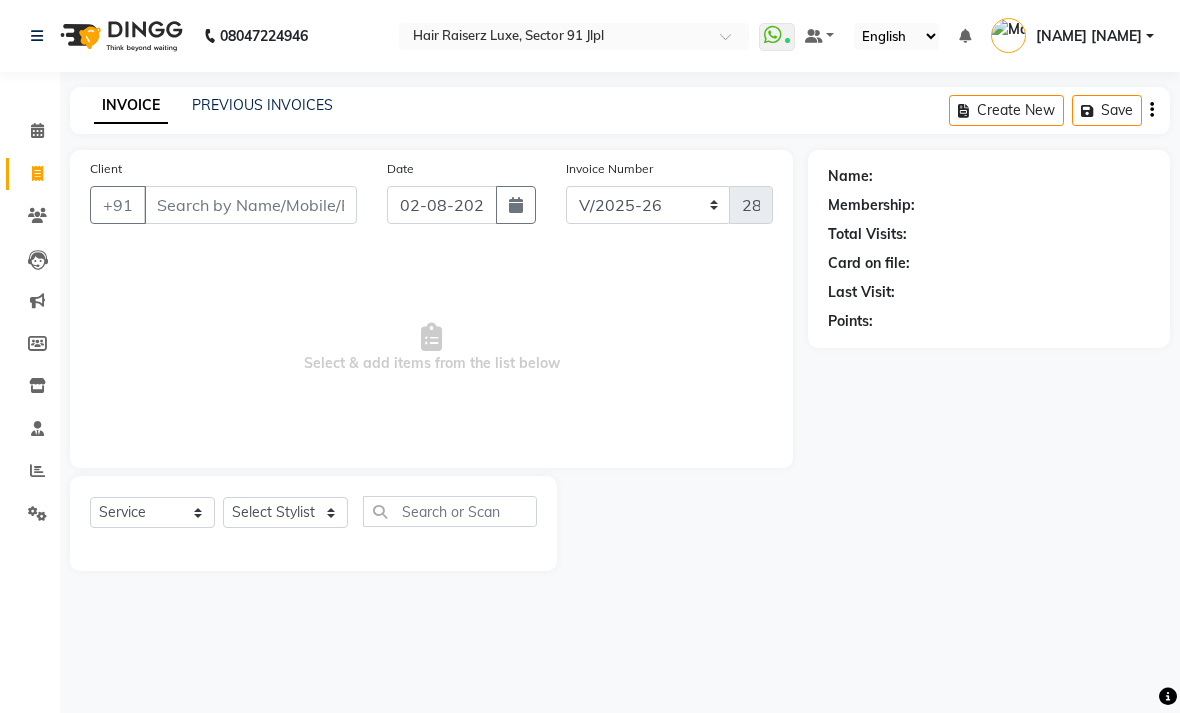 click on "PREVIOUS INVOICES" 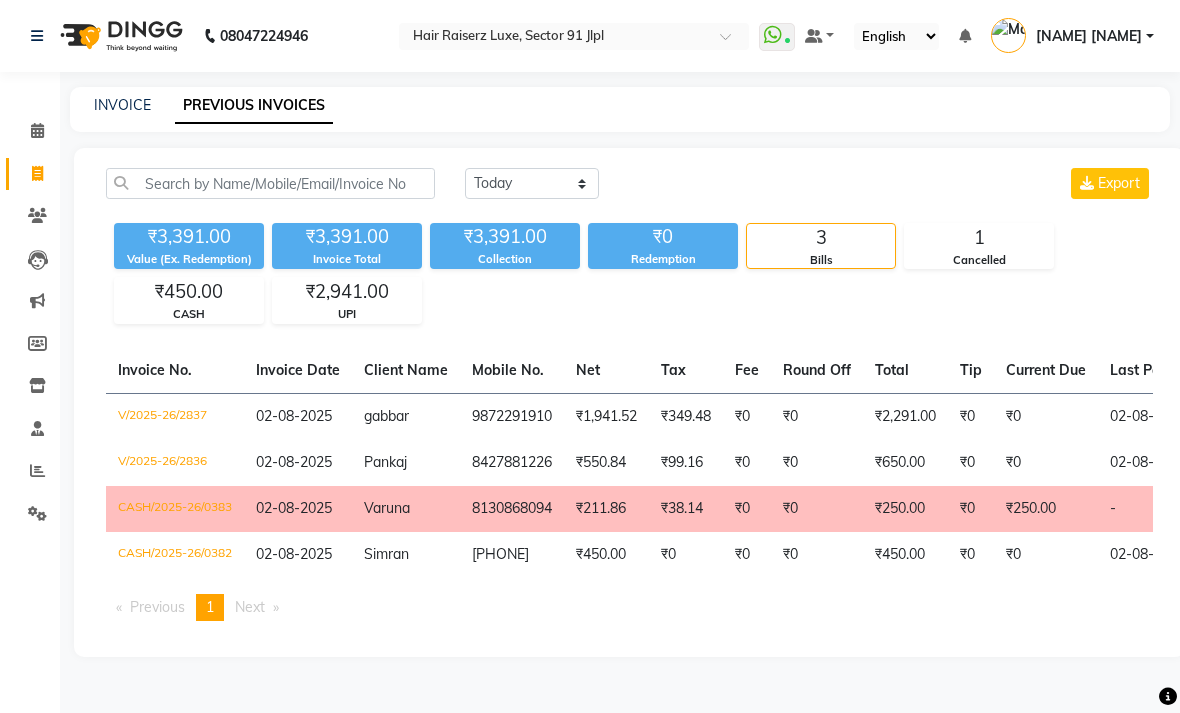 click on "INVOICE" 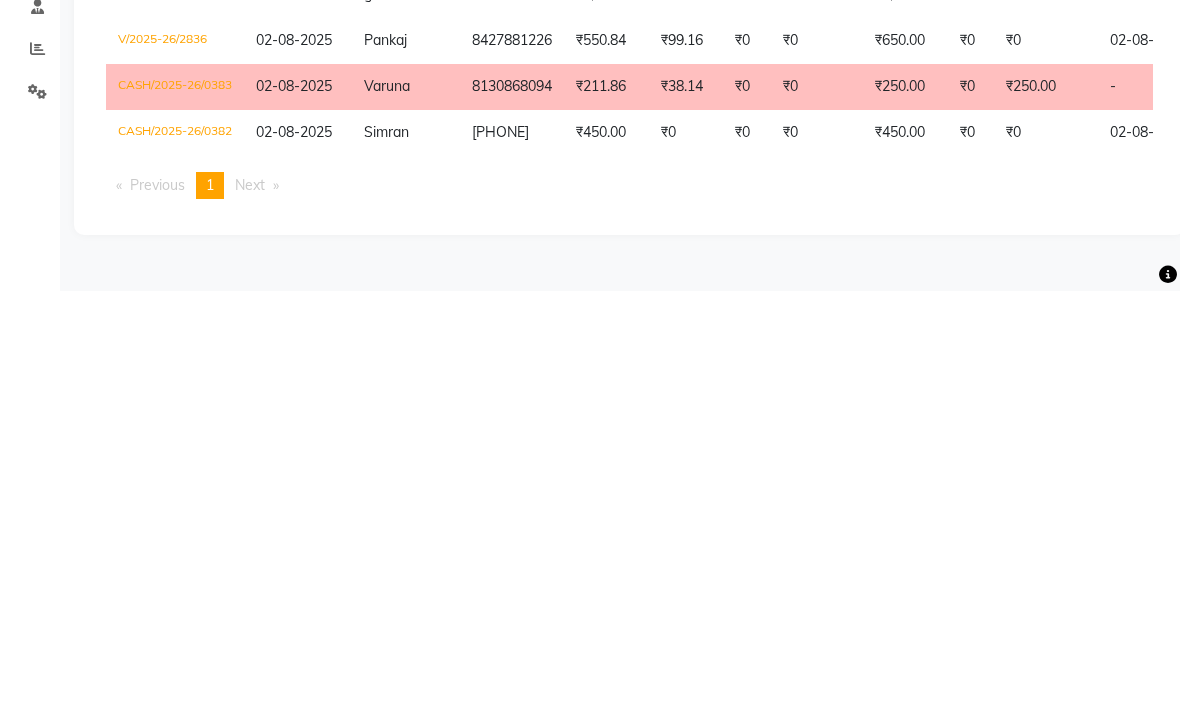 select on "5409" 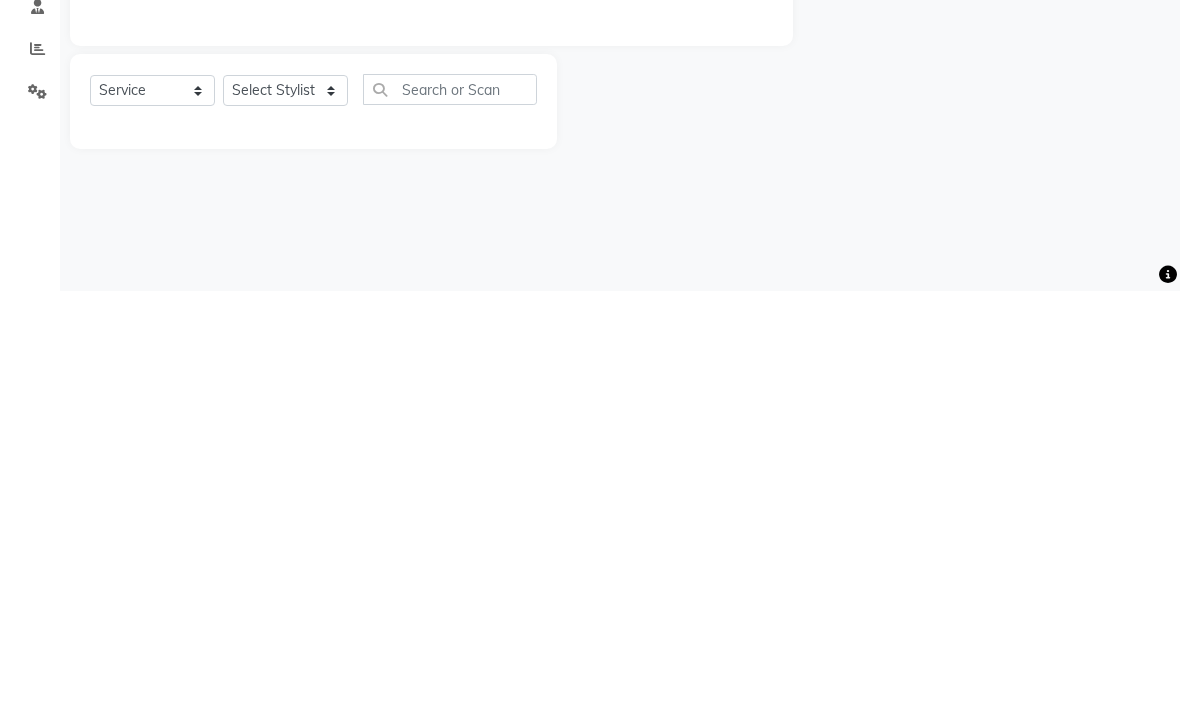click on "INVOICE PREVIOUS INVOICES Create New Save Client +91 Date 02-08-2025 Invoice Number FF/2025-26 FF-UPI/2025-26 PreP/2025-26 BANK/2025-26 Paytm/2025-26 CASH/2025-26 V/2025-26 2838 Select & add items from the list below Select Service Product Membership Package Voucher Prepaid Gift Card Select Stylist Abhishek Aftab Ajay Anand Bhoomika Bilal C&Gs Vogue [NAME] [NAME] Faizal FF Jagjit Kaur Kaif Kevin Komal Laxman Lovleen [NAME] Manpreet Kaur Manthan Ranjeet Rohit [NAME] Varun Vinod Name: Membership: Total Visits: Card on file: Last Visit: Points:" 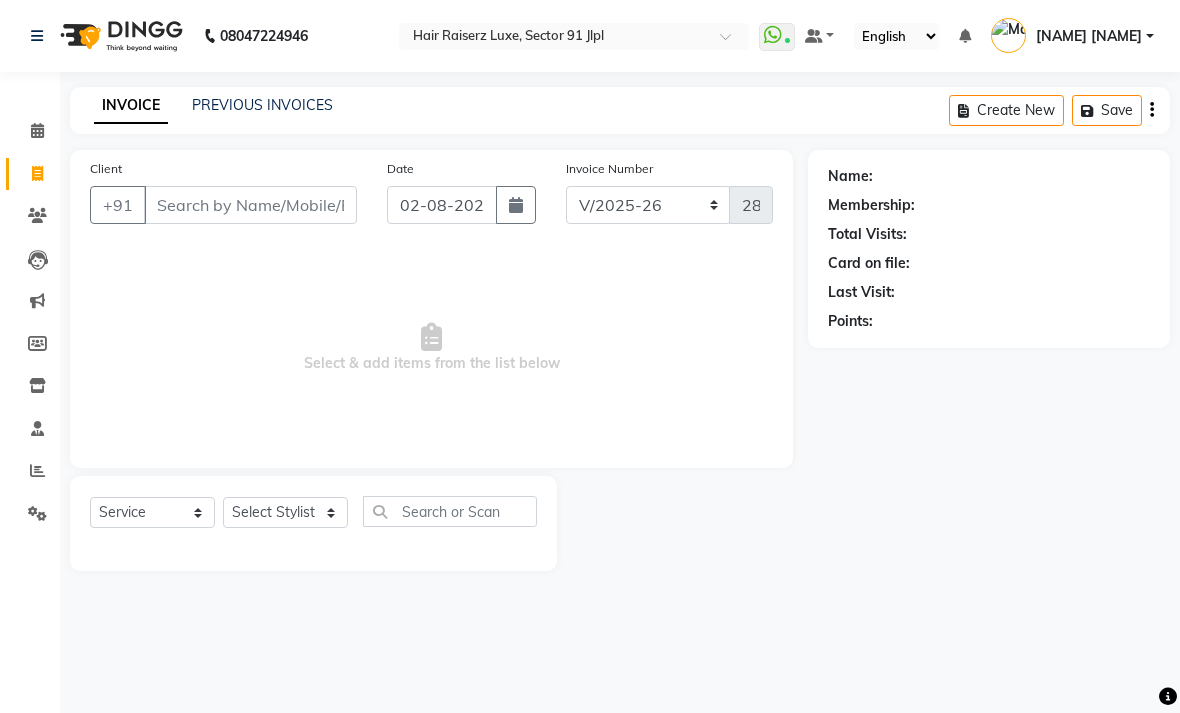click on "PREVIOUS INVOICES" 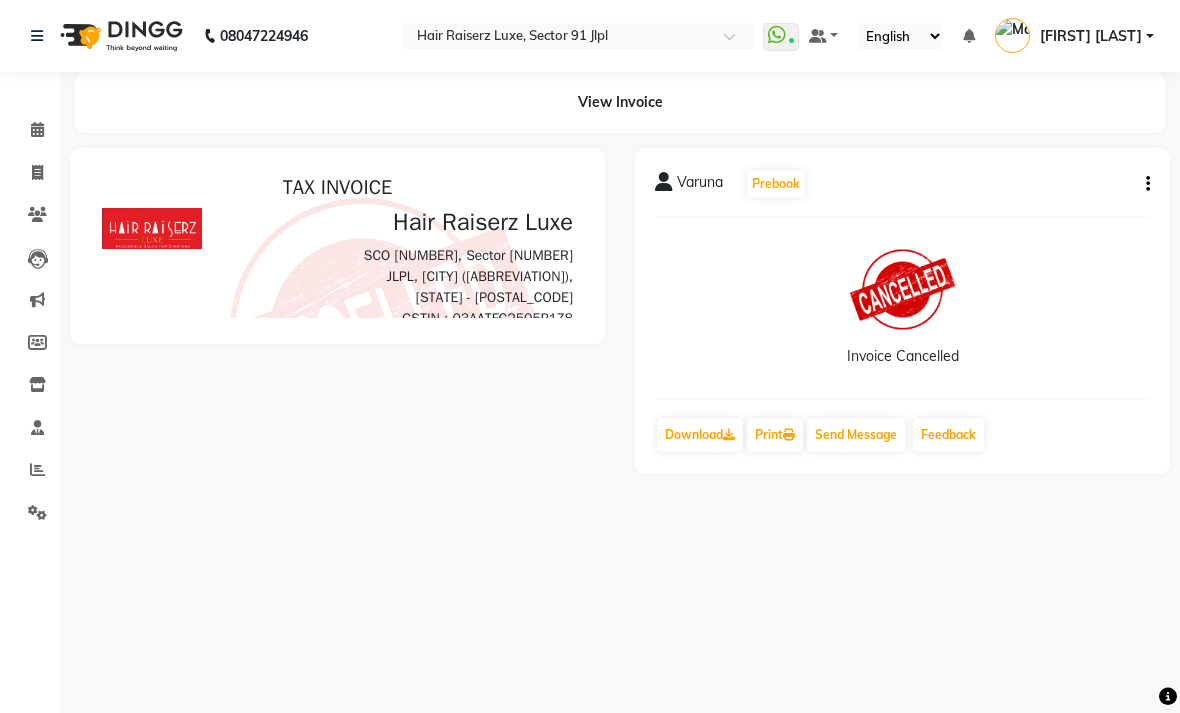 scroll, scrollTop: 0, scrollLeft: 0, axis: both 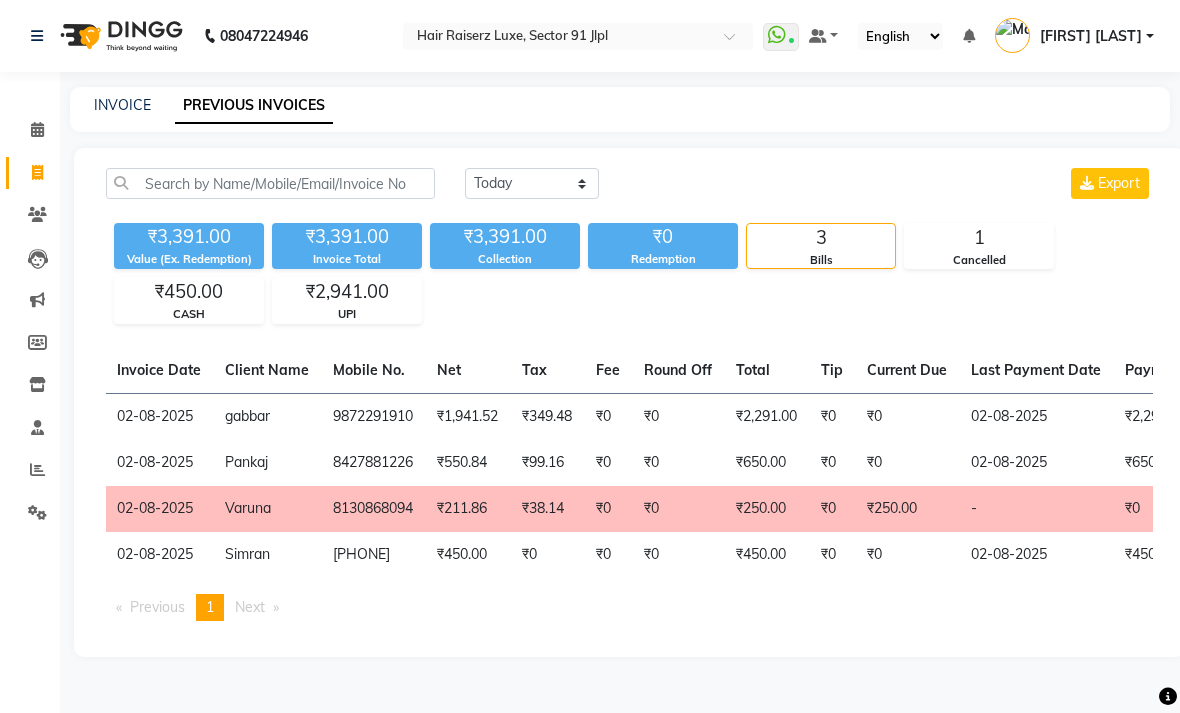 click on "INVOICE" 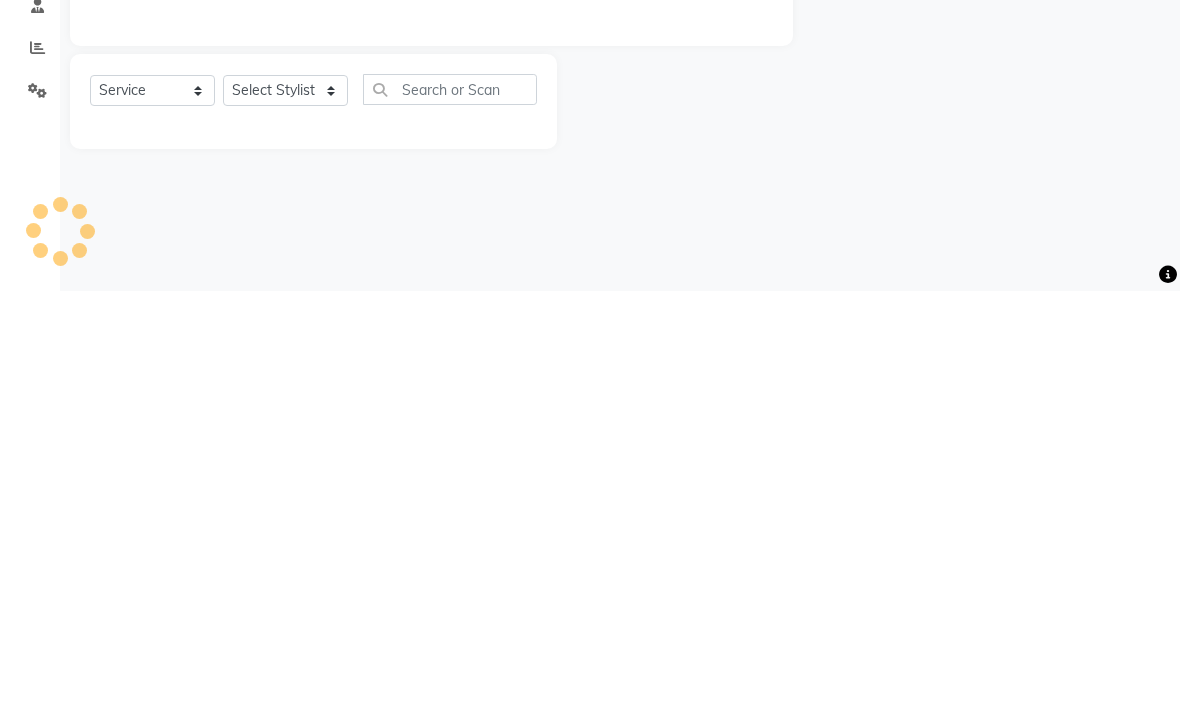 type on "2838" 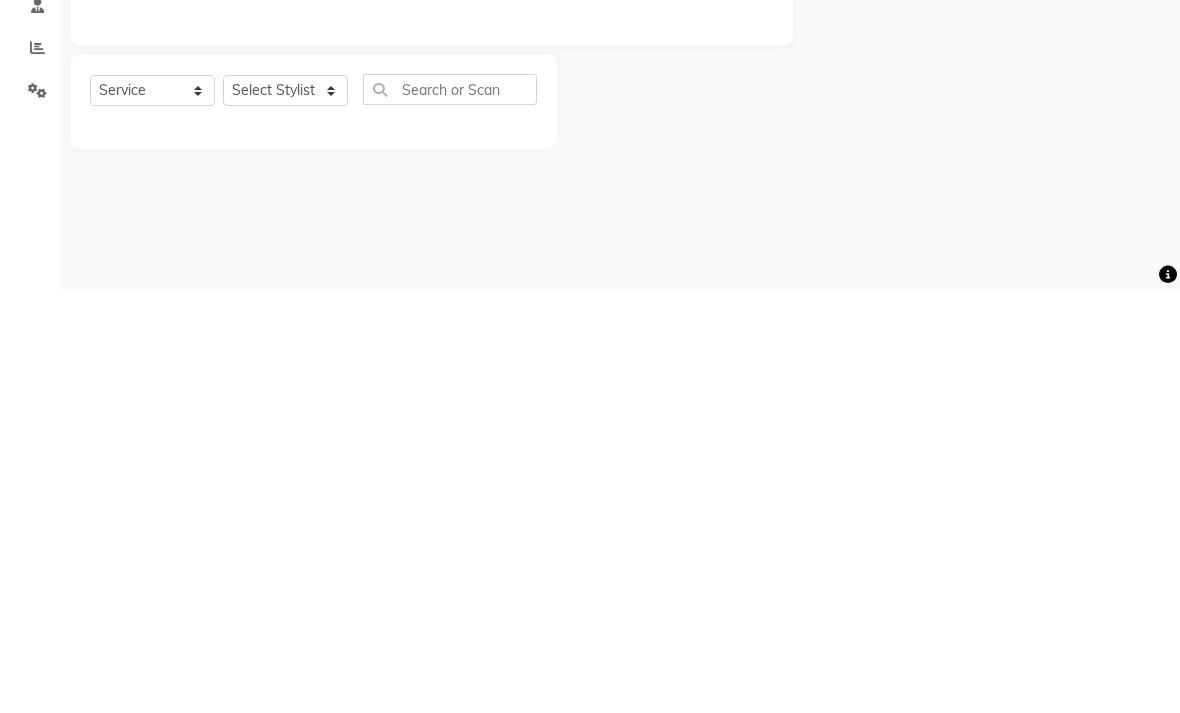 click on "Name: Membership: Total Visits: Card on file: Last Visit:  Points:" 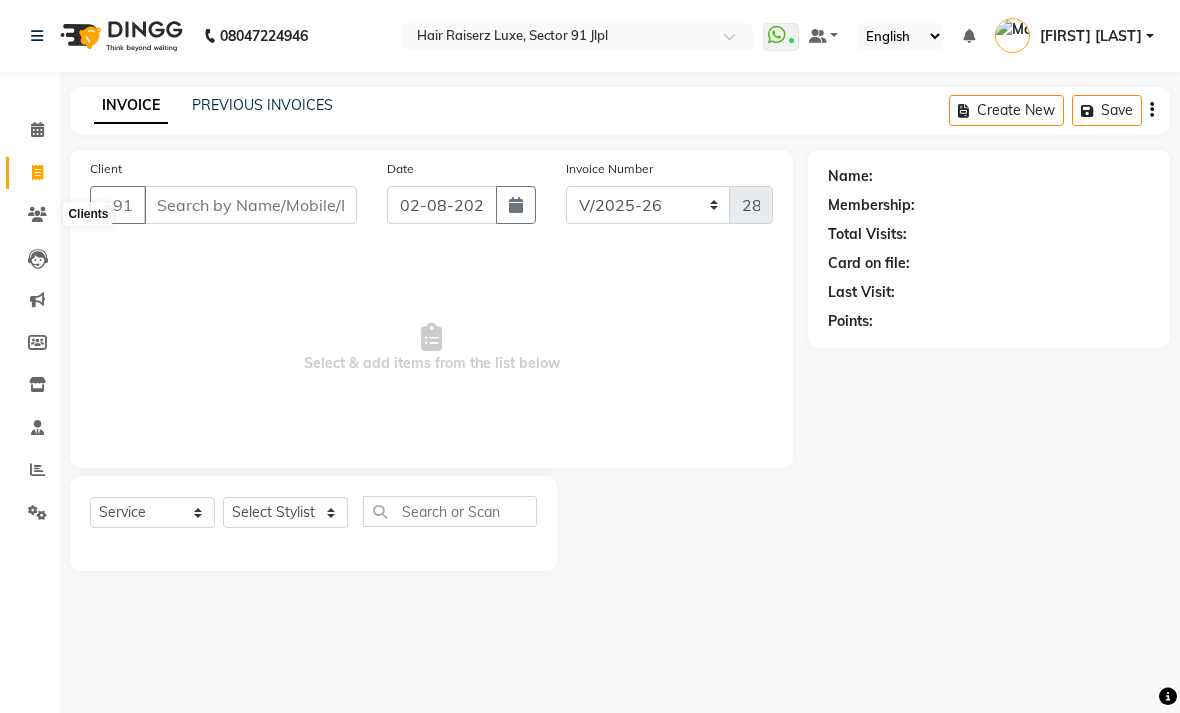 click 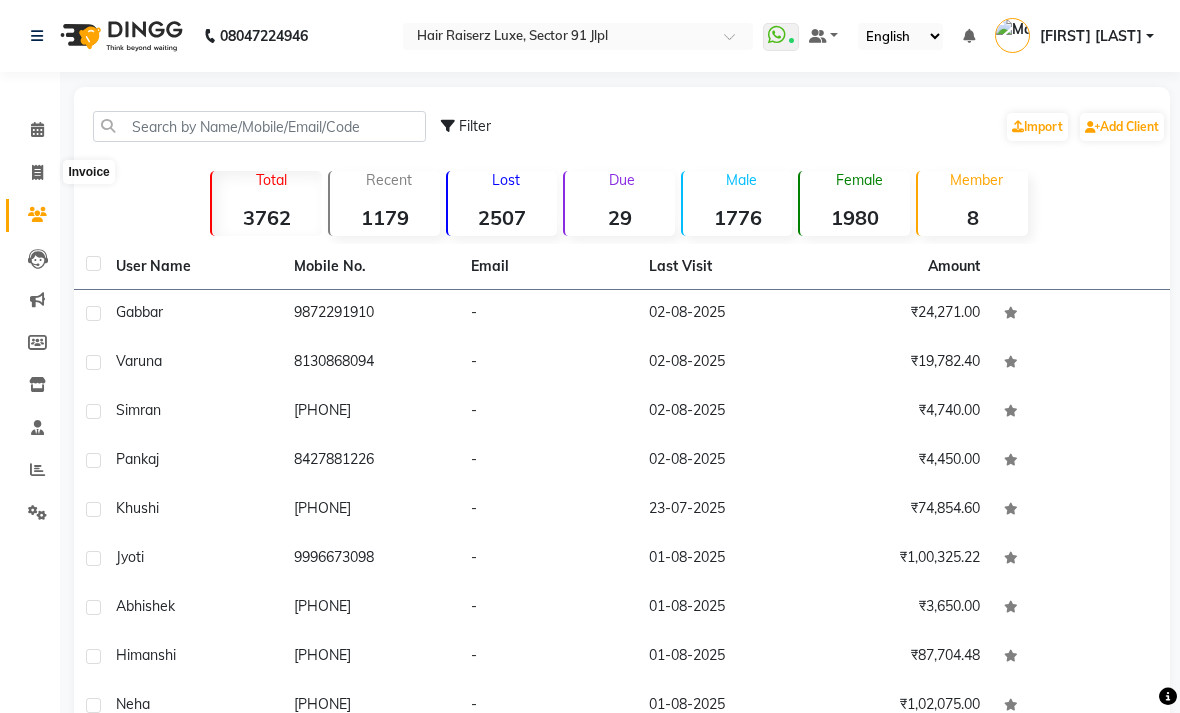 click 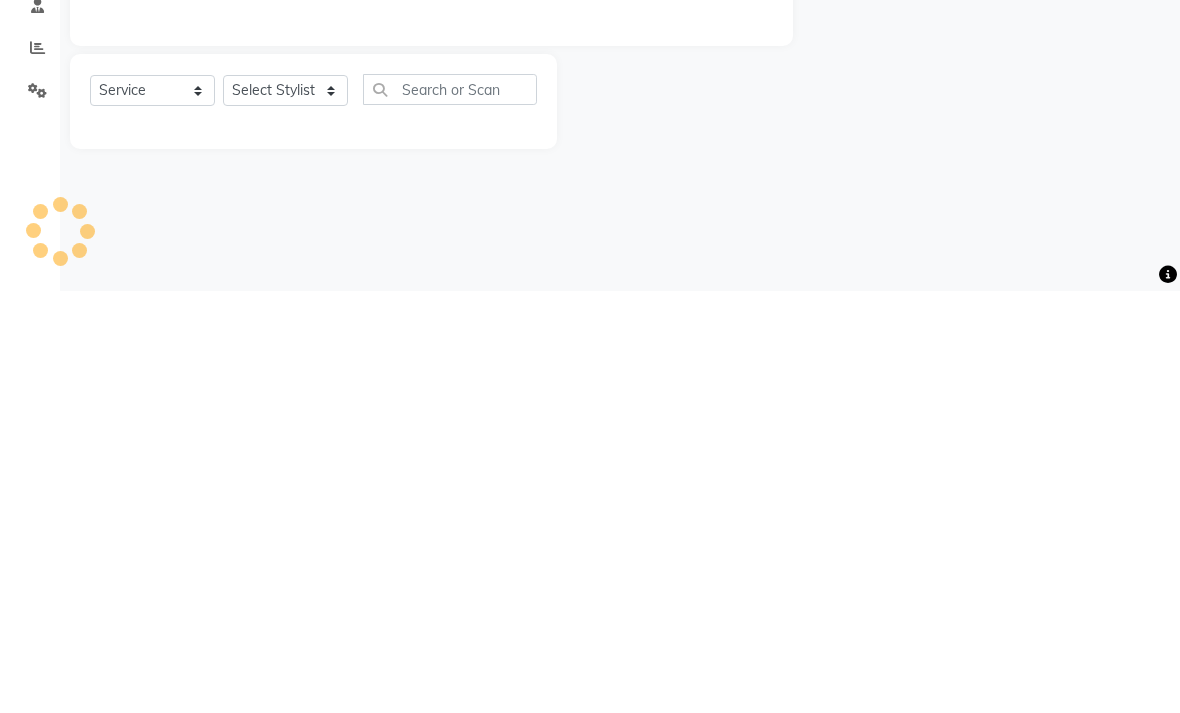 type on "2838" 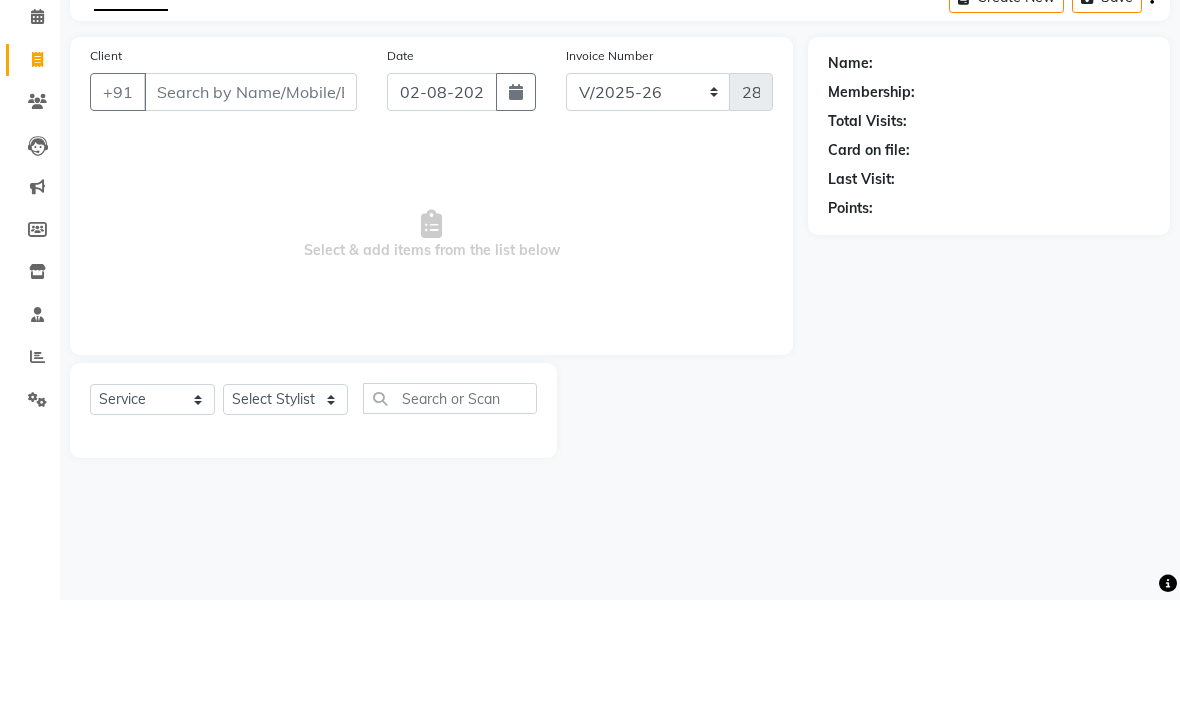 click on "Client" at bounding box center (250, 205) 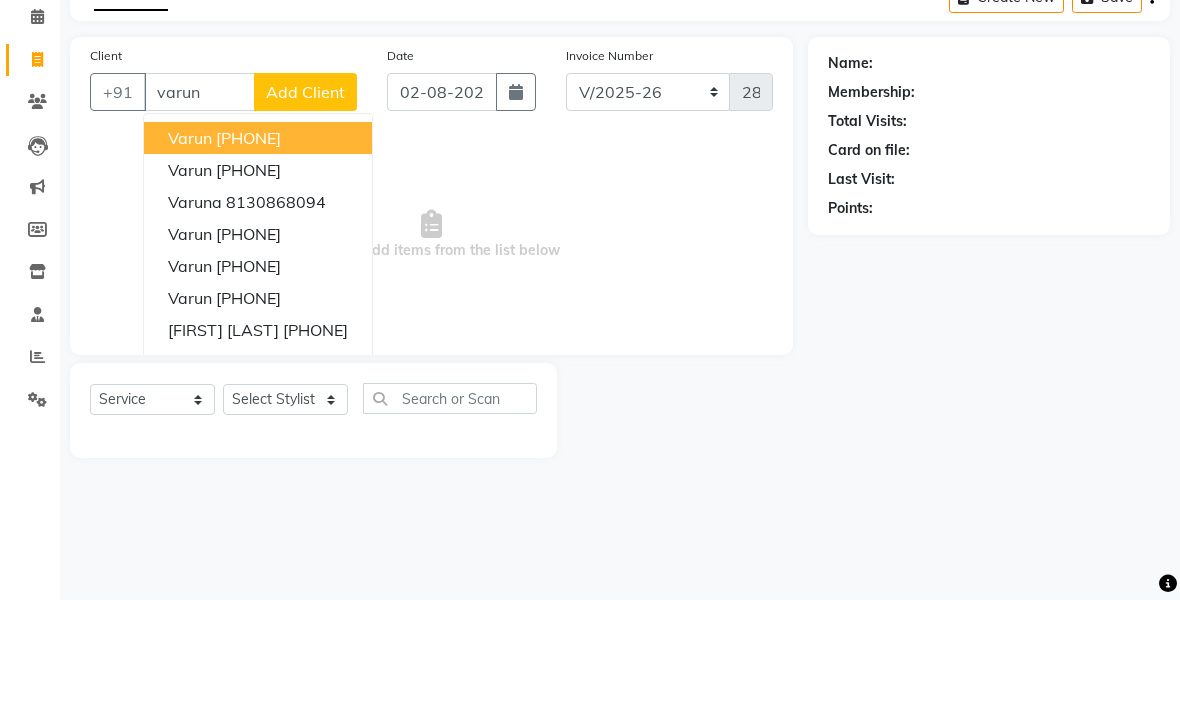 click on "[FIRST] [PHONE]" at bounding box center [258, 315] 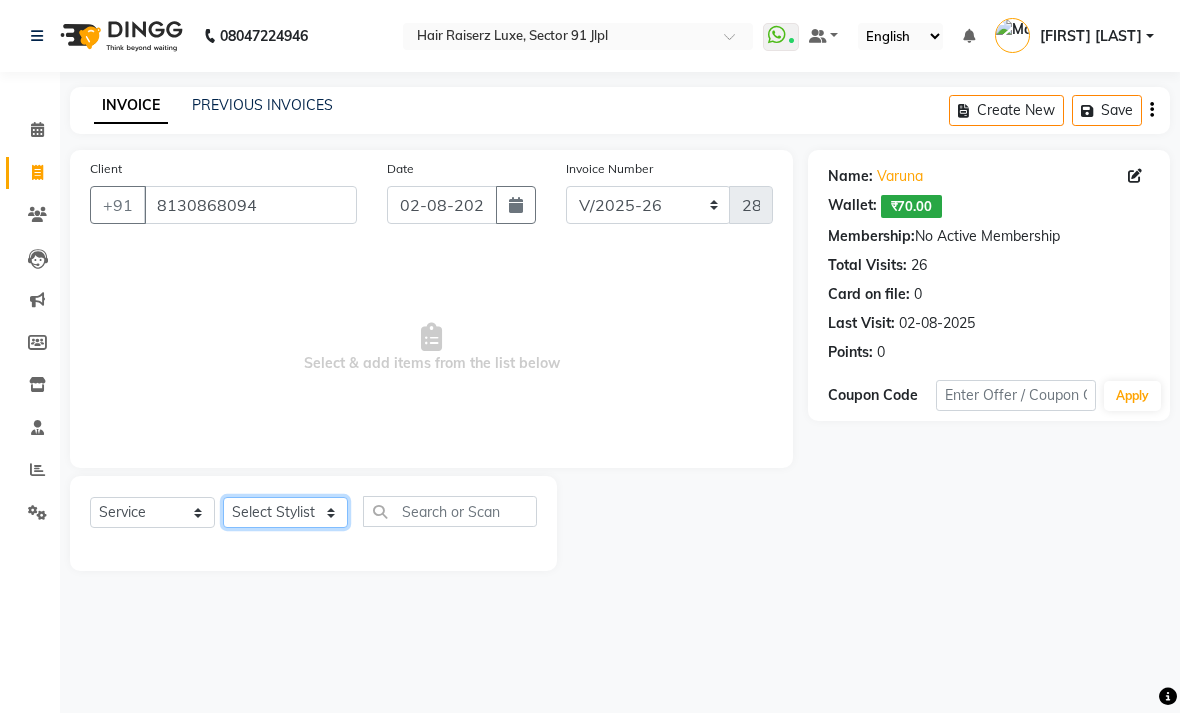 click on "Select Stylist Abhishek Aftab Ajay Anand Bhoomika Bilal C&Gs Vogue Chhavi Duati Faizal FF Jagjit Kaur Kaif Kevin Komal Laxman Lovleen Manpreet Kaur Manthan Ranjeet Rohit Ruhi Sharma Varun Vinod" 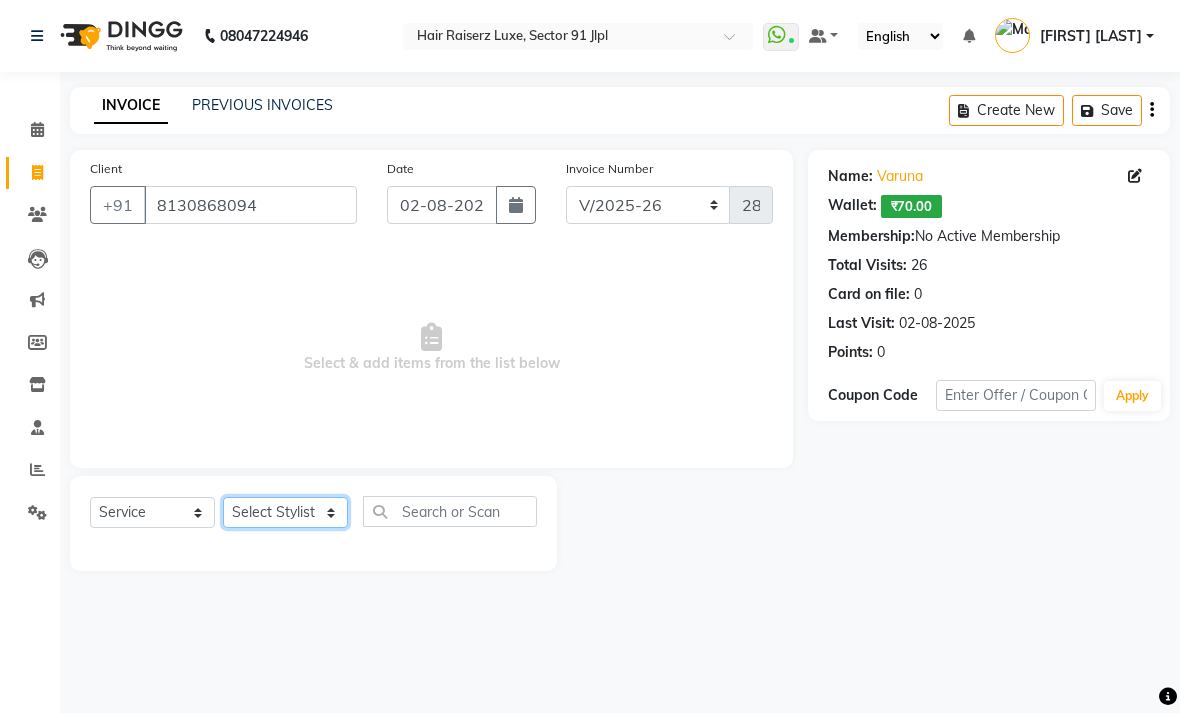 select on "36164" 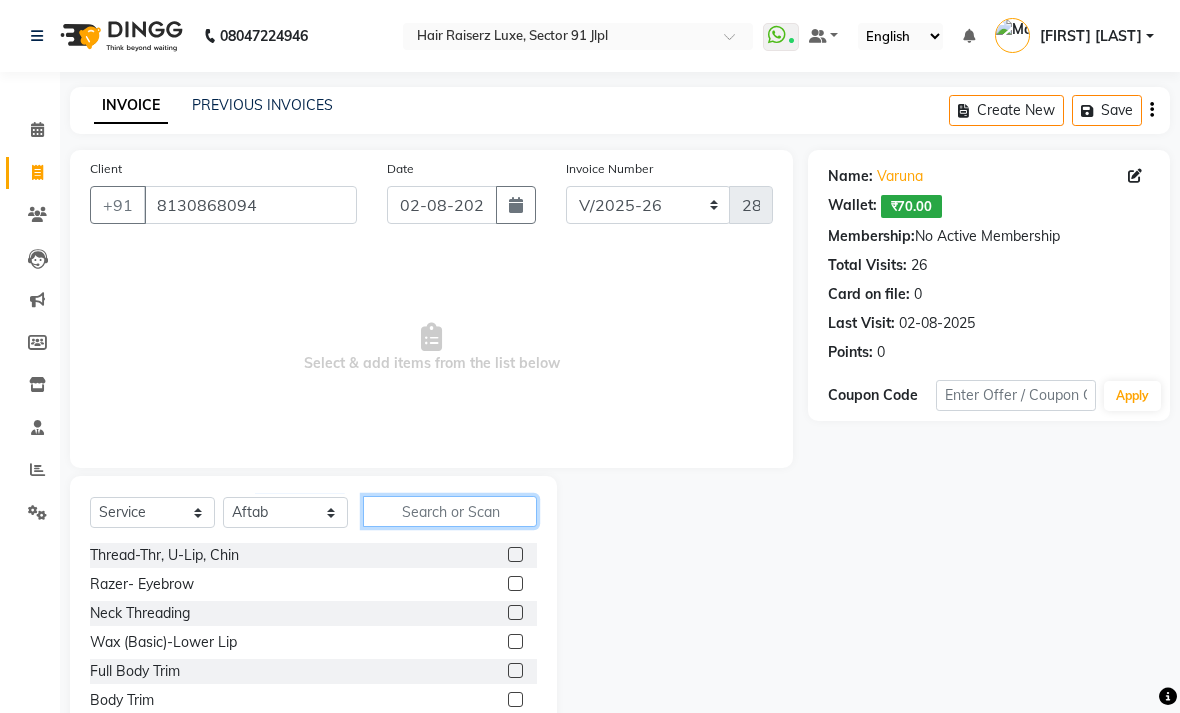 click 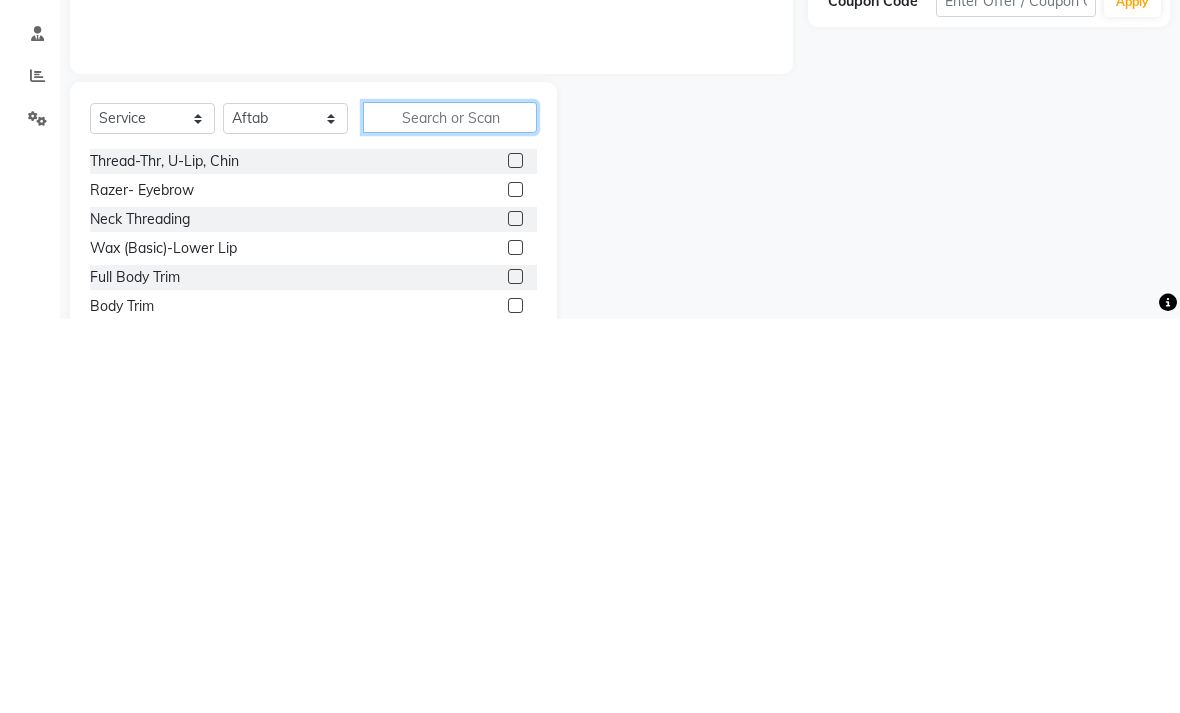 scroll, scrollTop: 116, scrollLeft: 0, axis: vertical 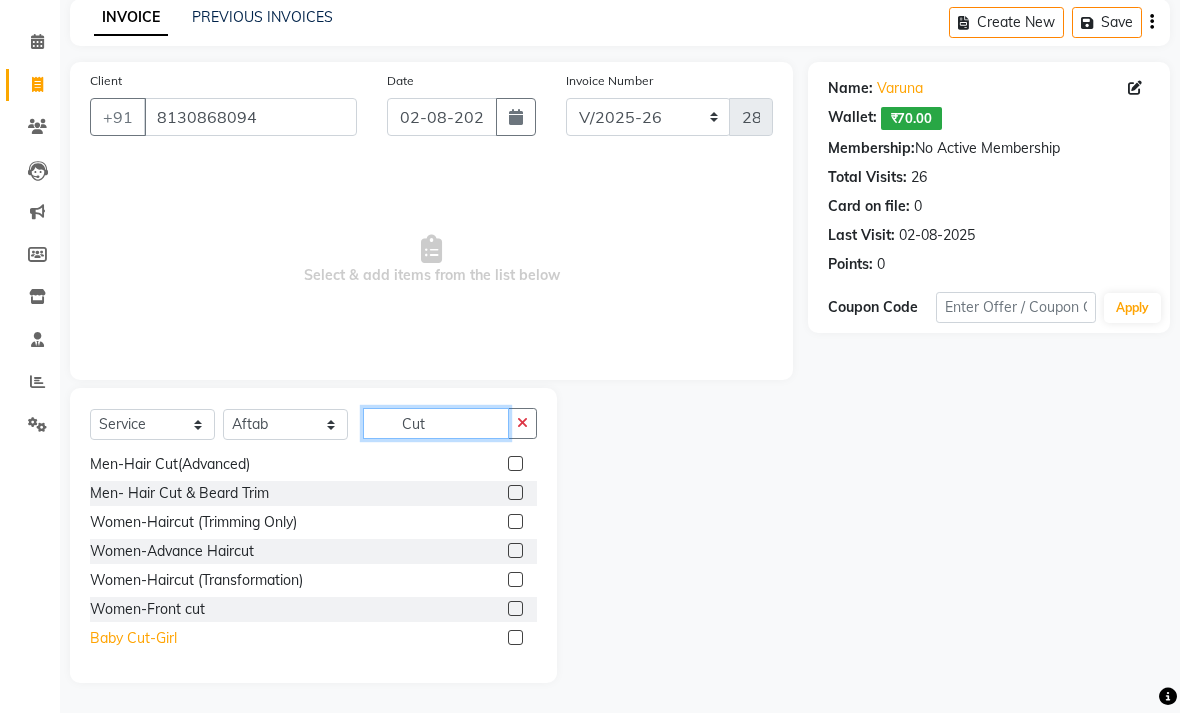 type on "Cut" 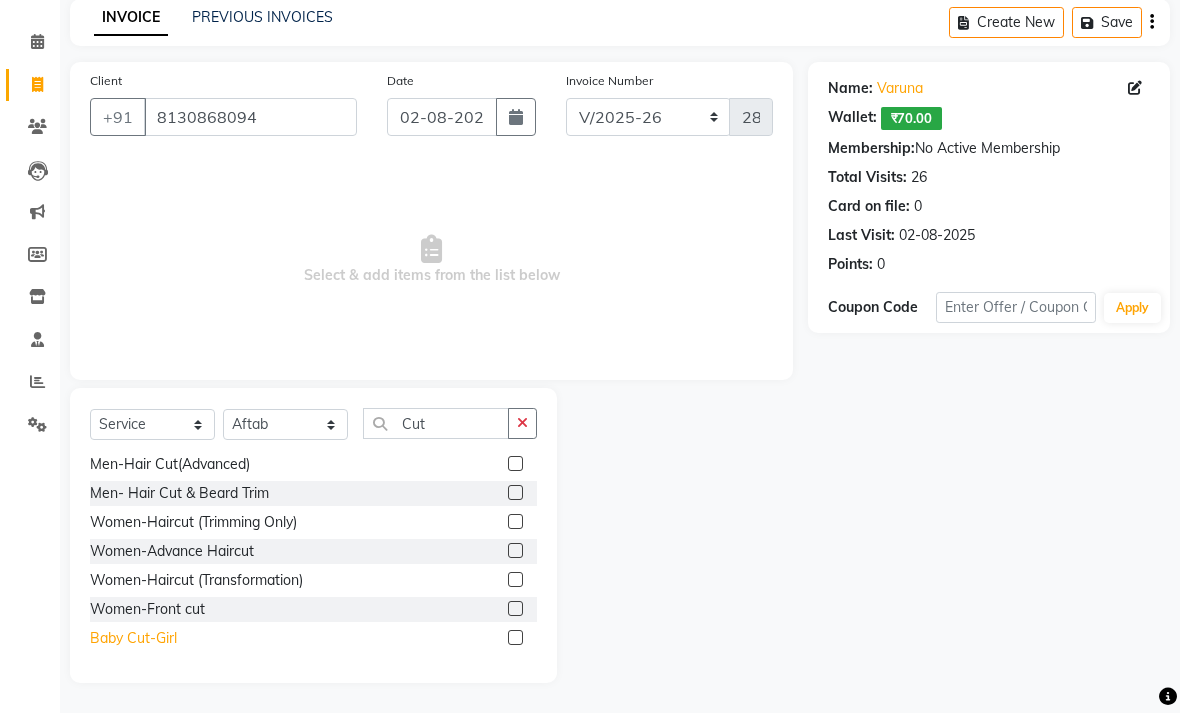 click on "Baby Cut-Girl" 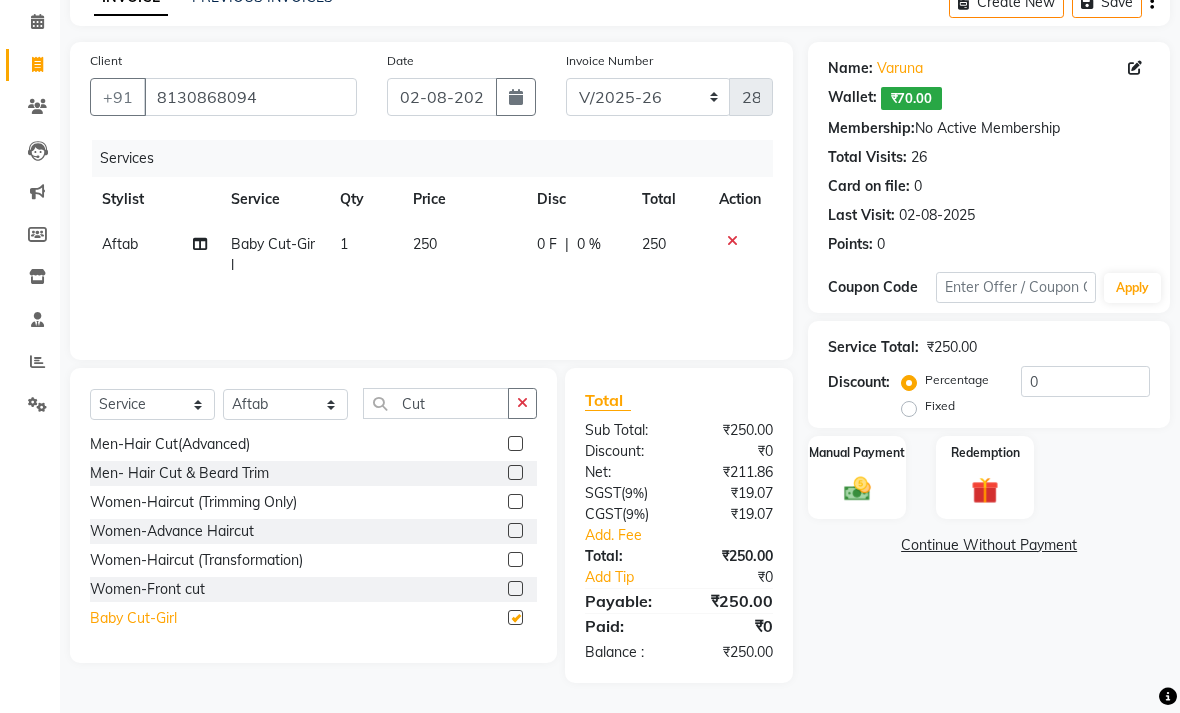 checkbox on "false" 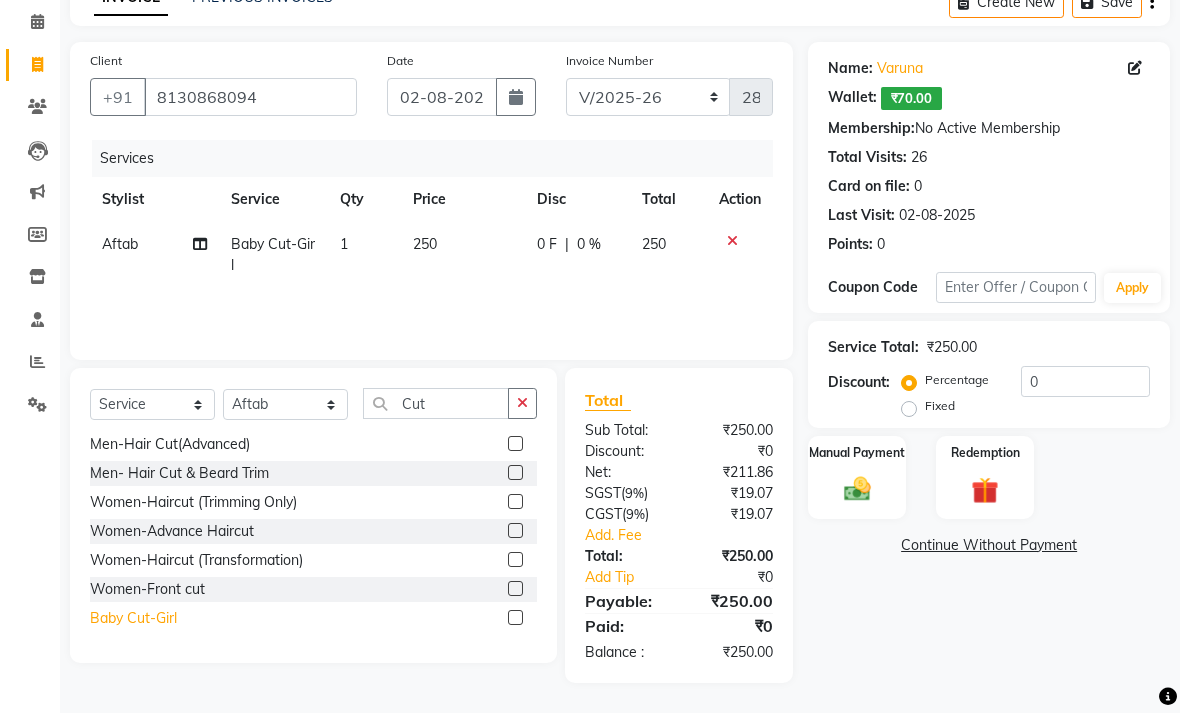 scroll, scrollTop: 136, scrollLeft: 0, axis: vertical 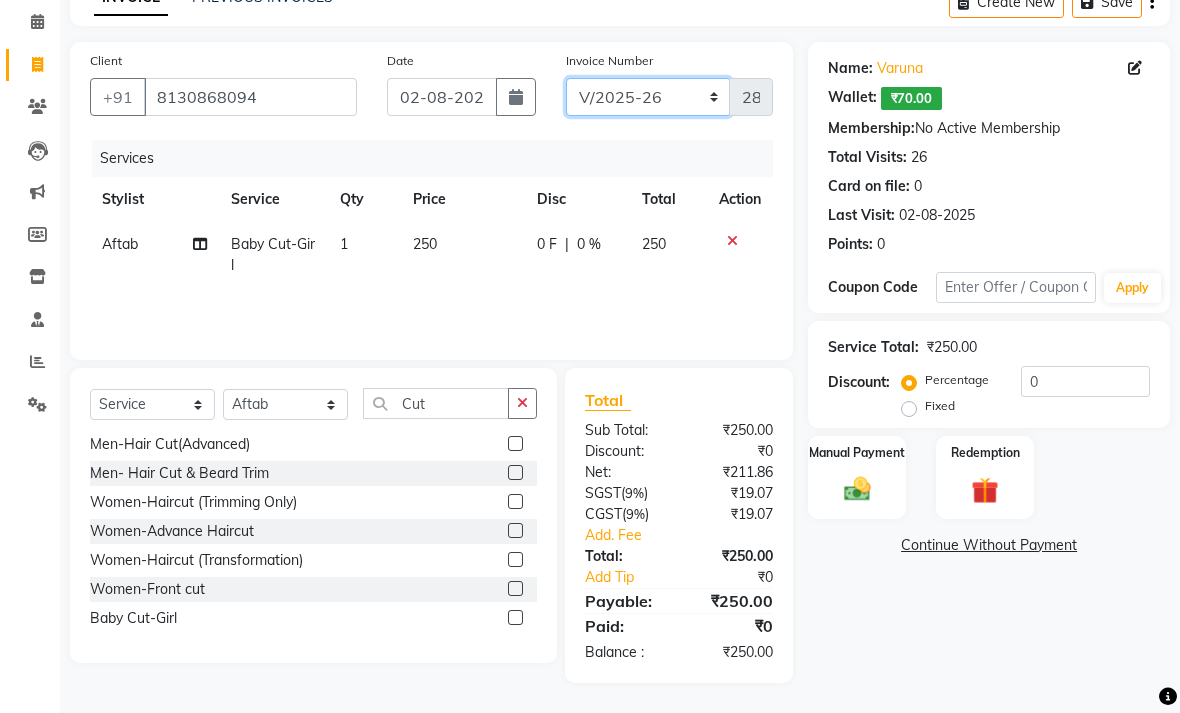 click on "FF/2025-26 FF-UPI/2025-26 PreP/2025-26 BANK/2025-26 Paytm/2025-26 CASH/2025-26 V/2025-26" 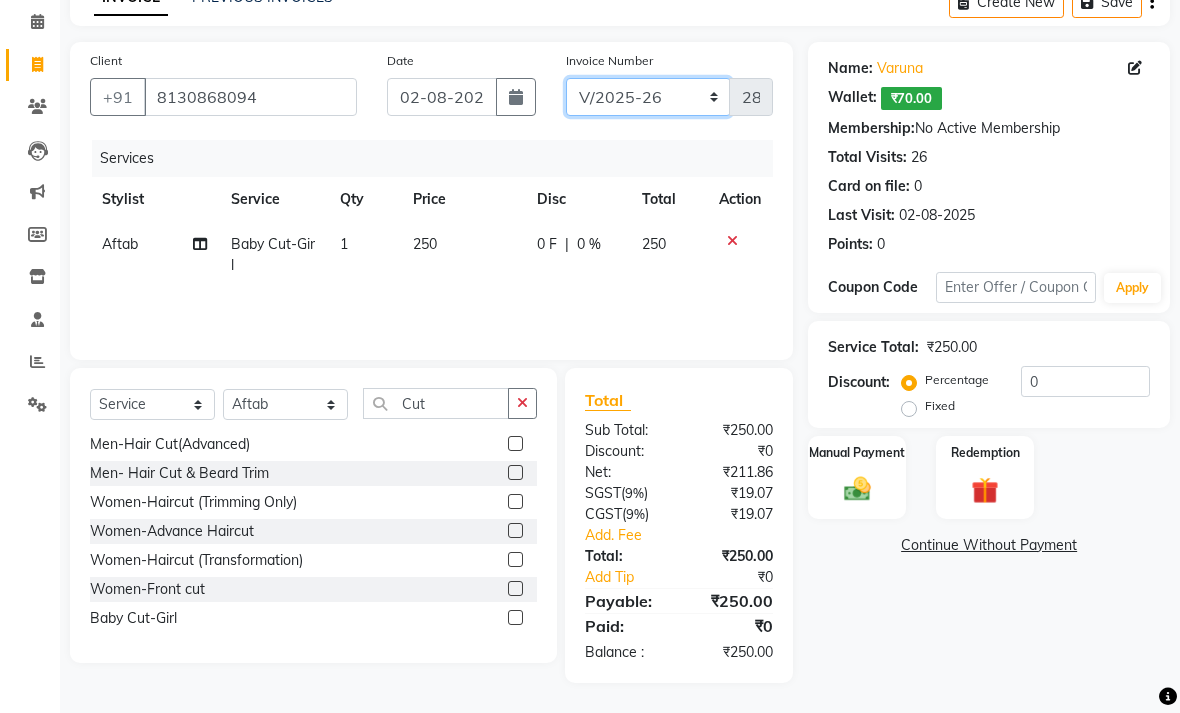 select on "8497" 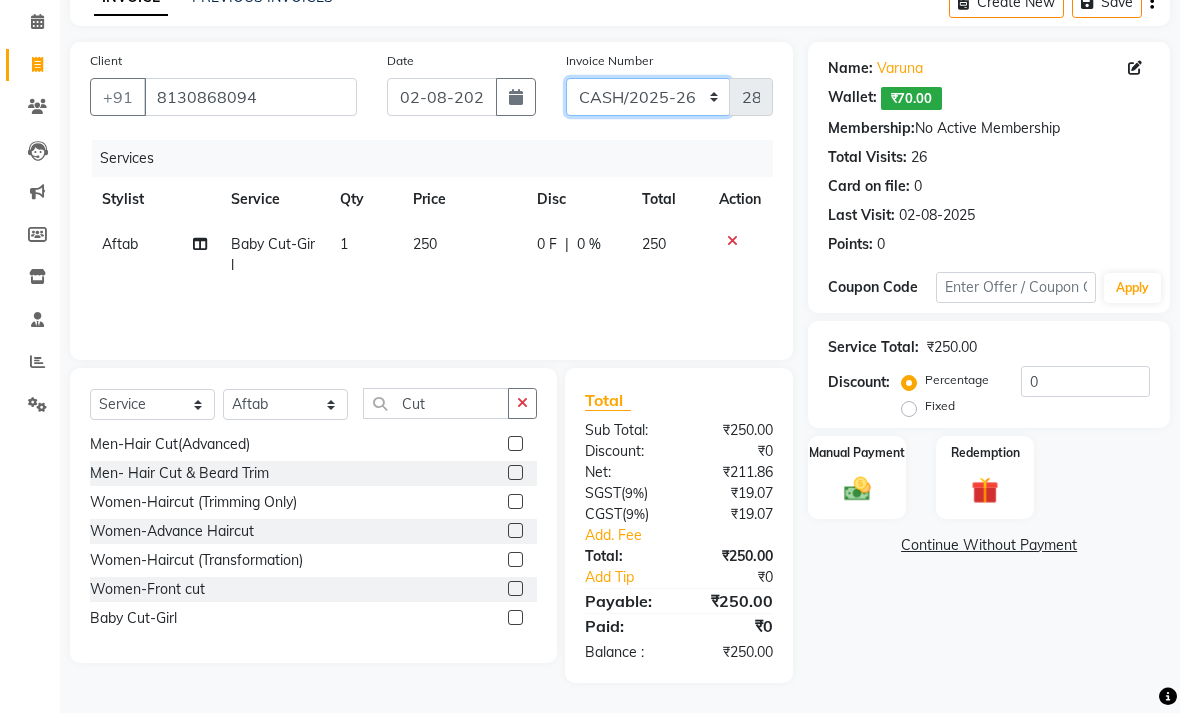 type on "0384" 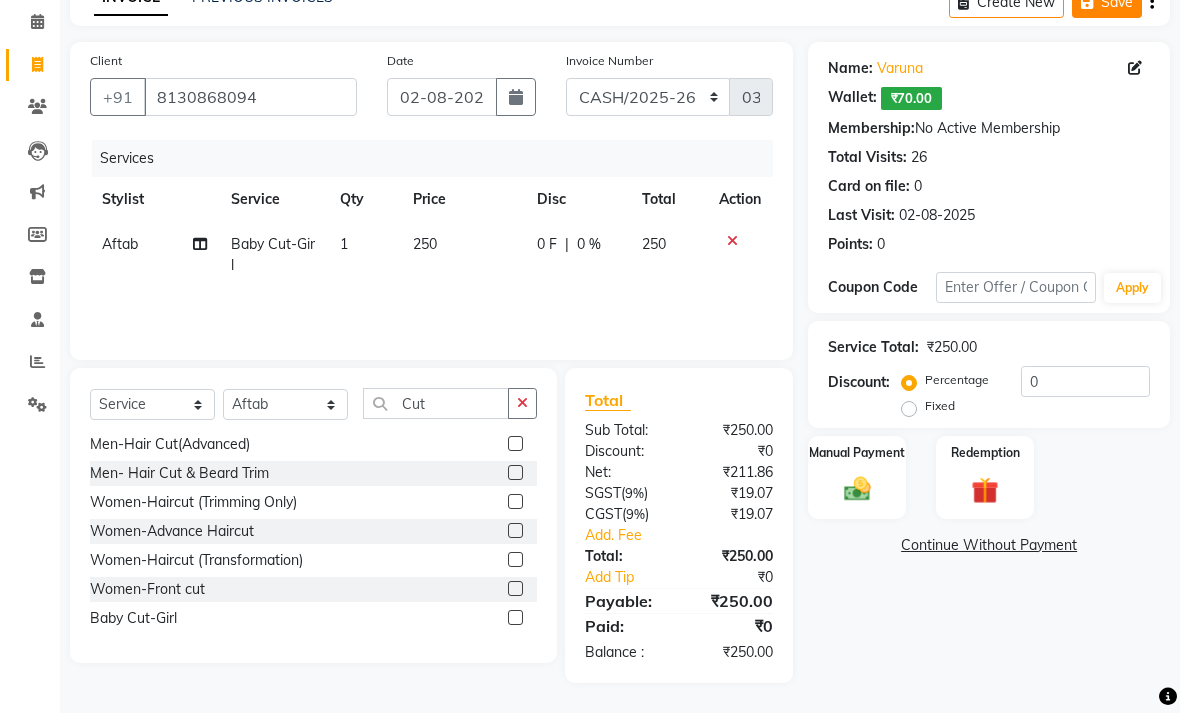 click on "Save" 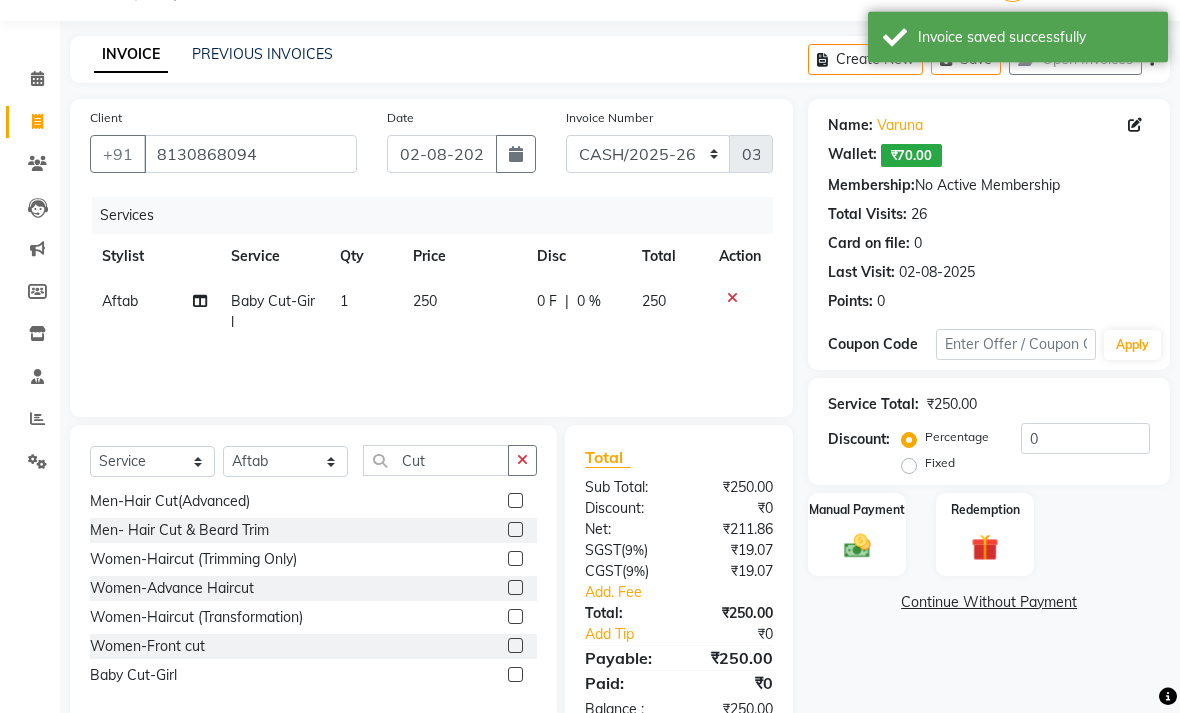 click 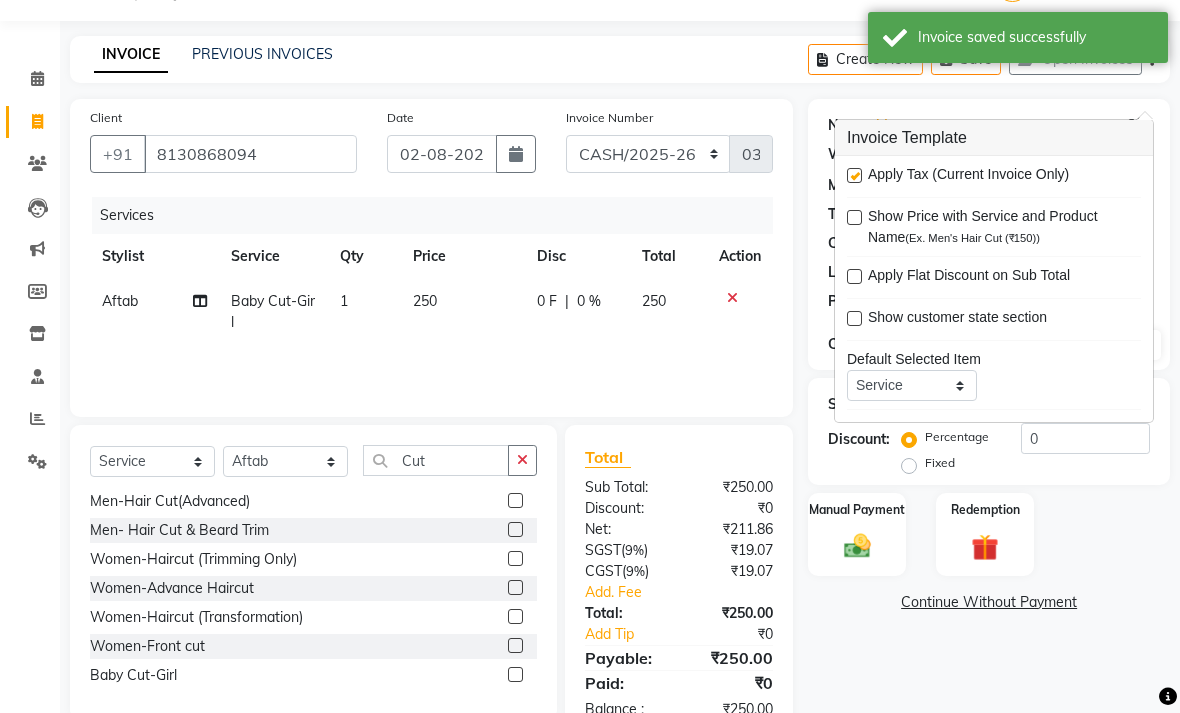 click at bounding box center [854, 175] 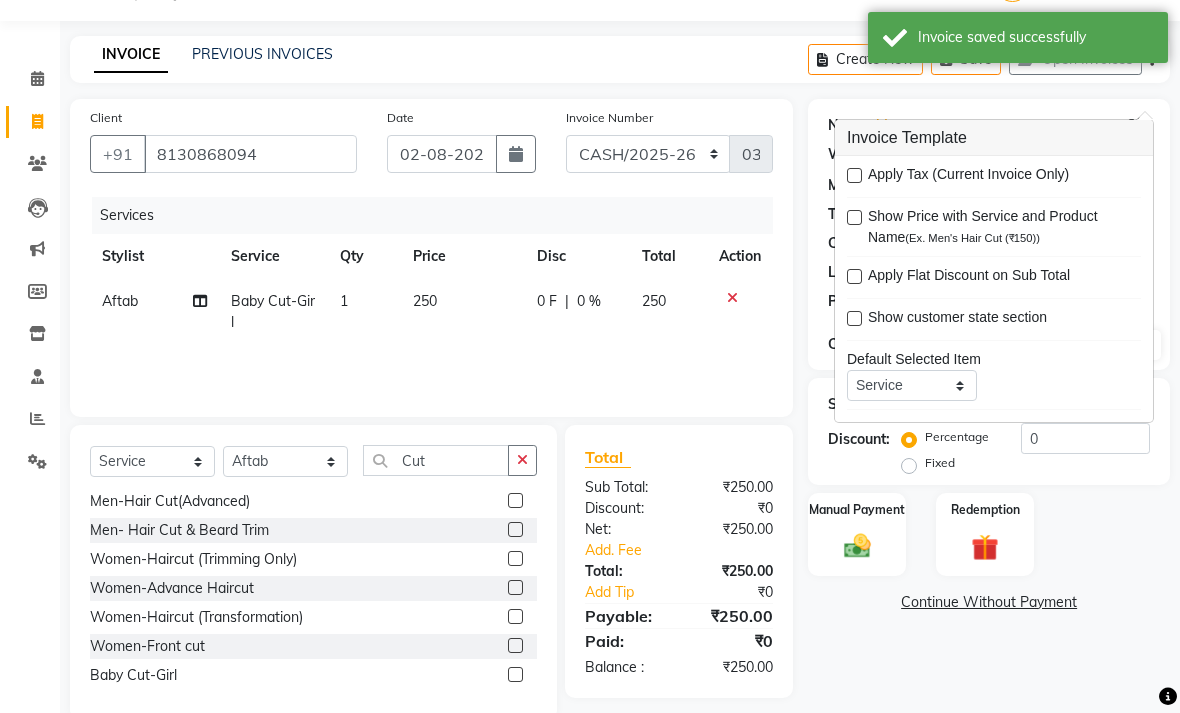 click on "Name: [FIRST] Wallet: [CURRENCY][AMOUNT] Membership: No Active Membership Total Visits: 26 Card on file: 0 Last Visit: [DATE] Points: 0 Coupon Code Apply Service Total: [CURRENCY][AMOUNT] Discount: Percentage Fixed 0 Manual Payment Redemption Continue Without Payment" 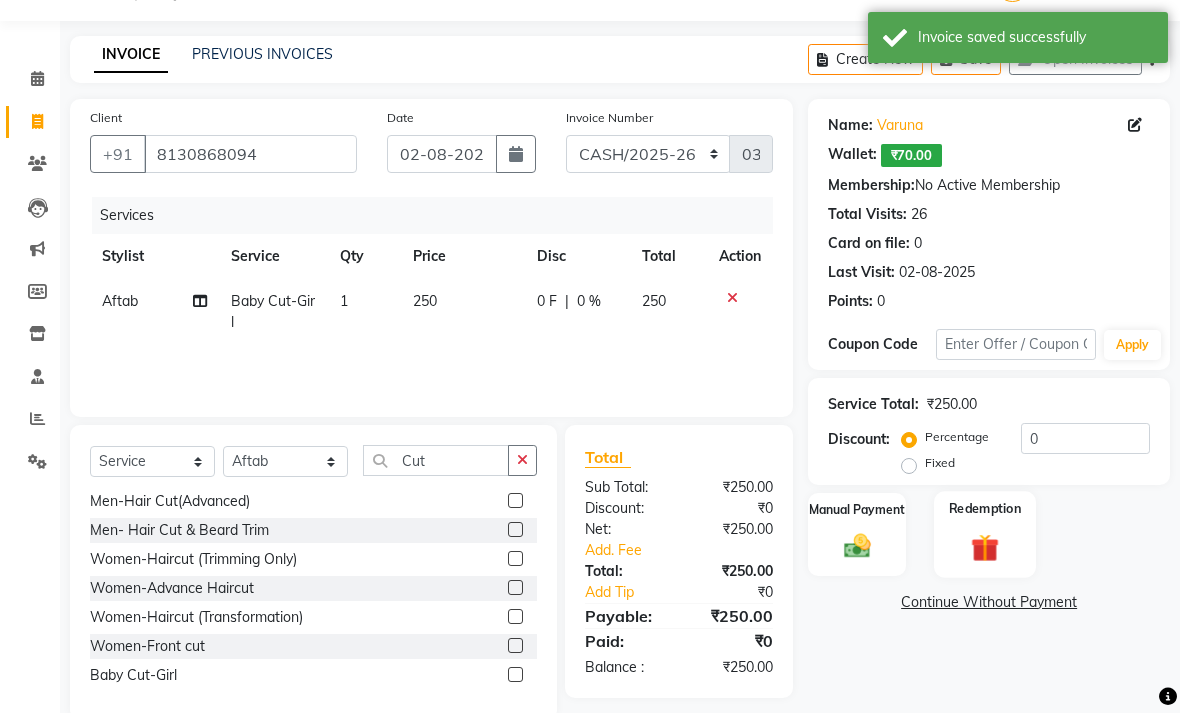 click 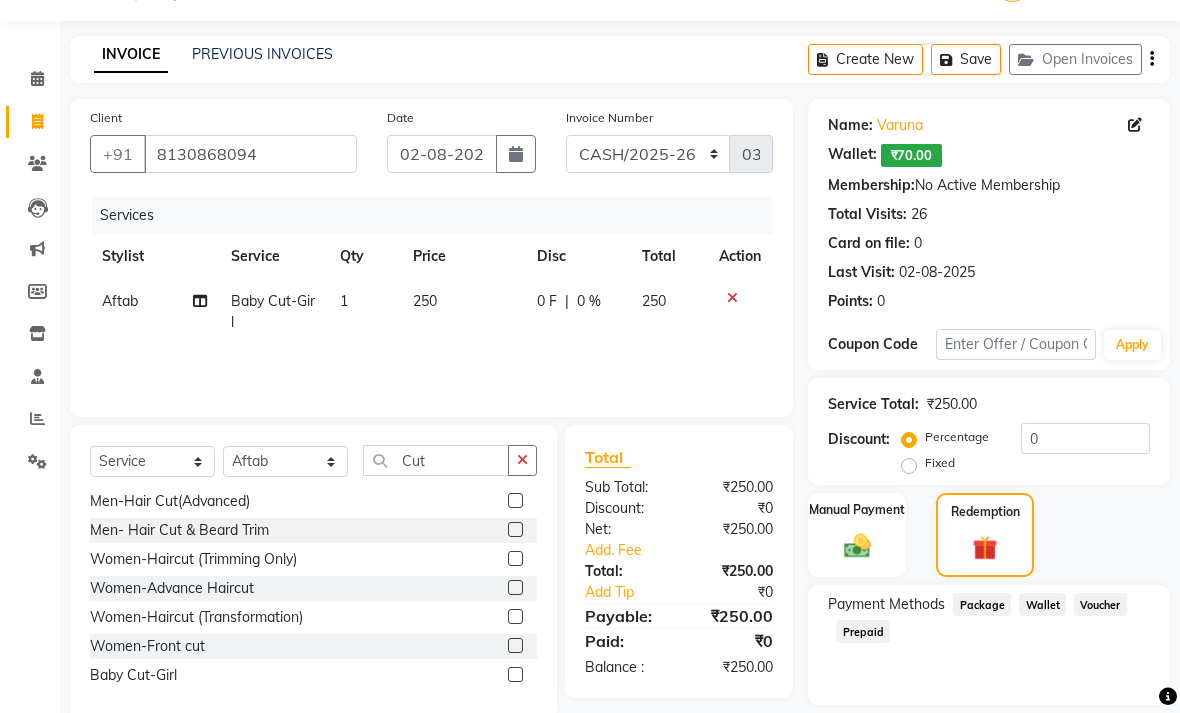 click on "Wallet" 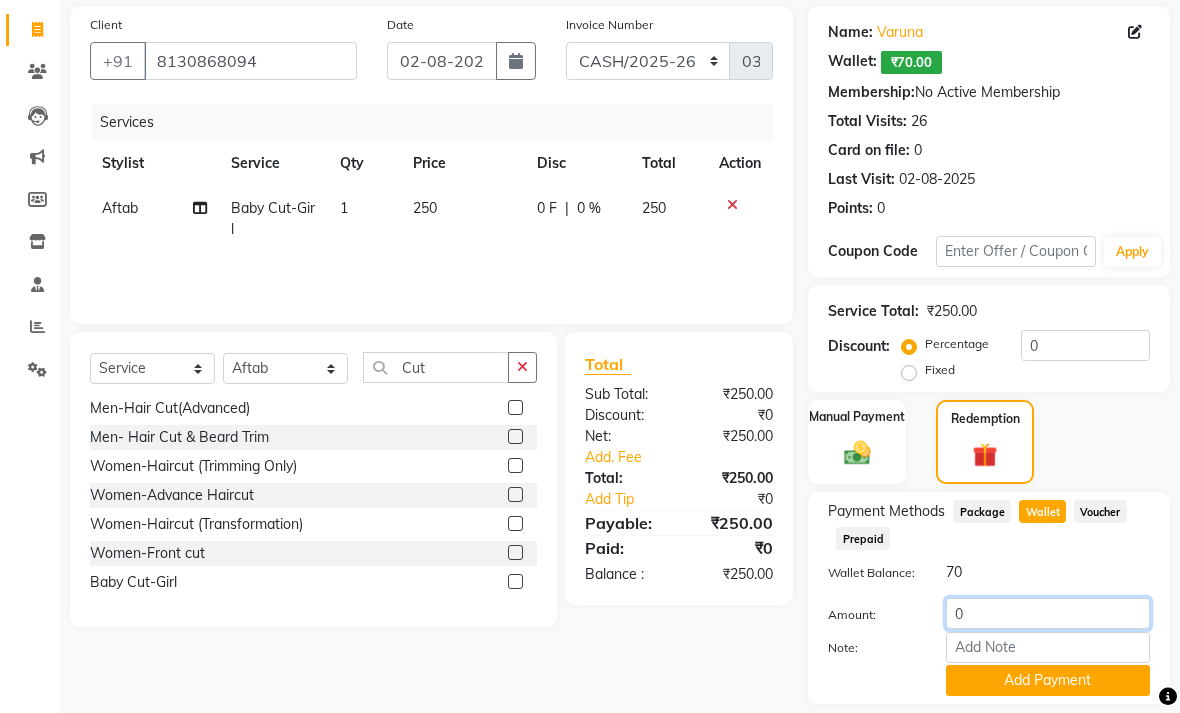 click on "0" 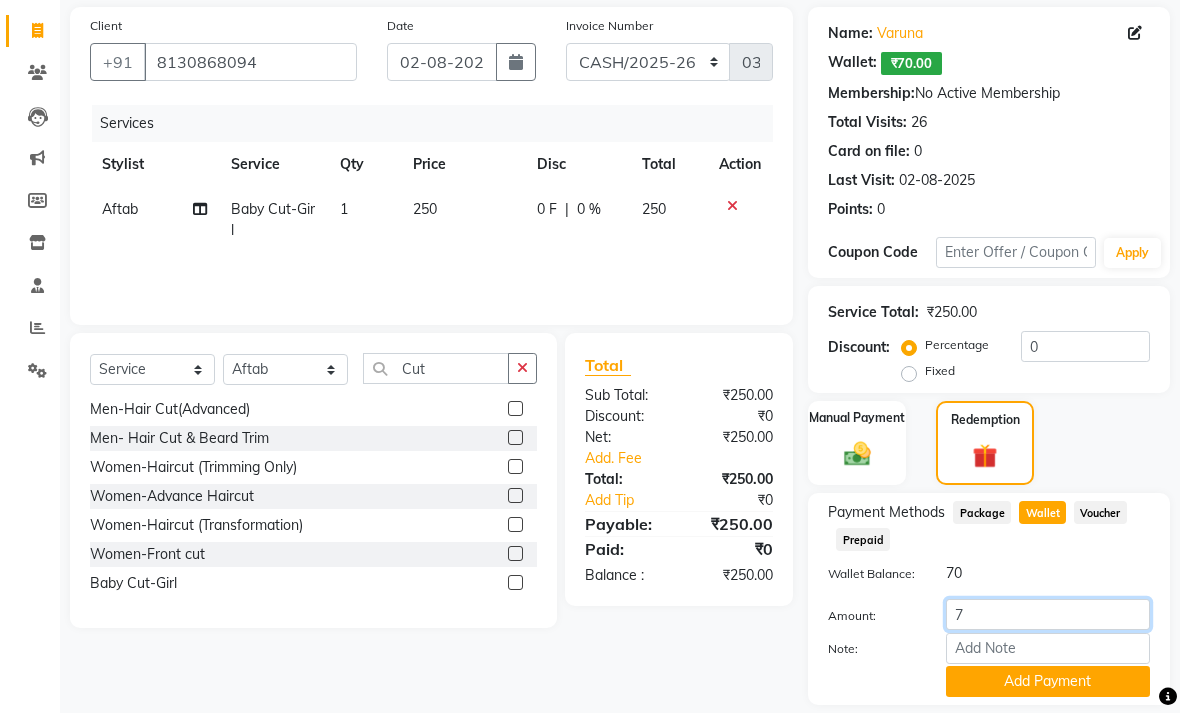 type on "70" 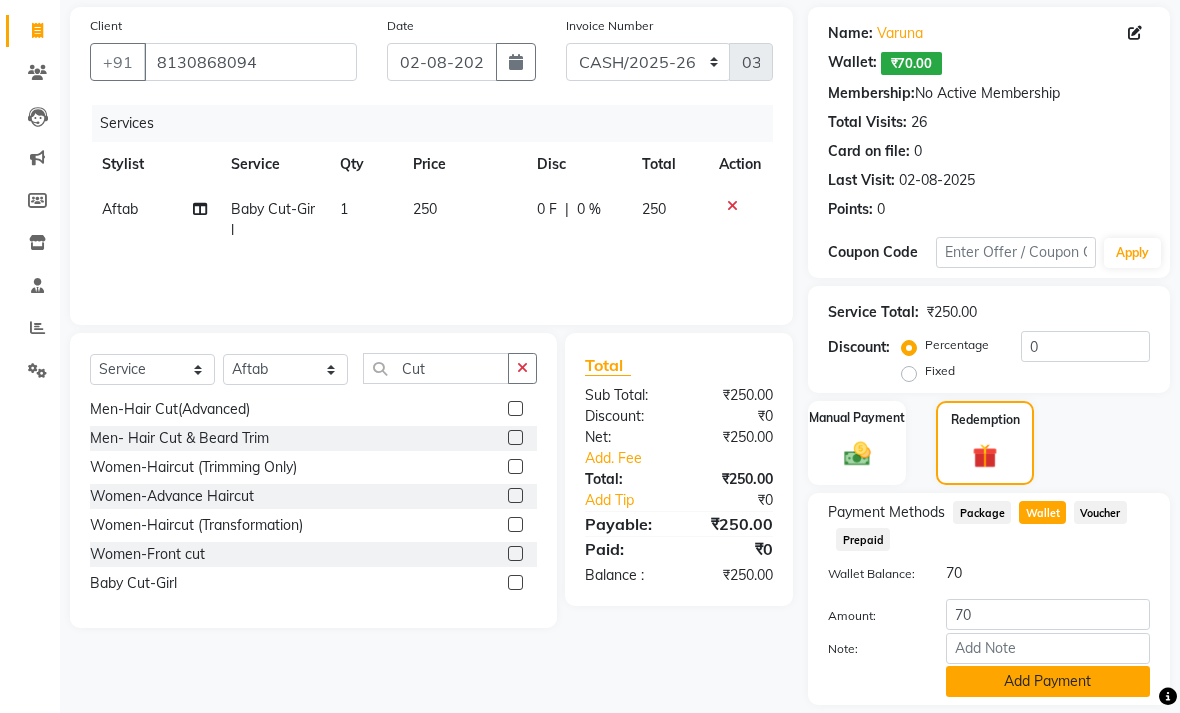 click on "Add Payment" 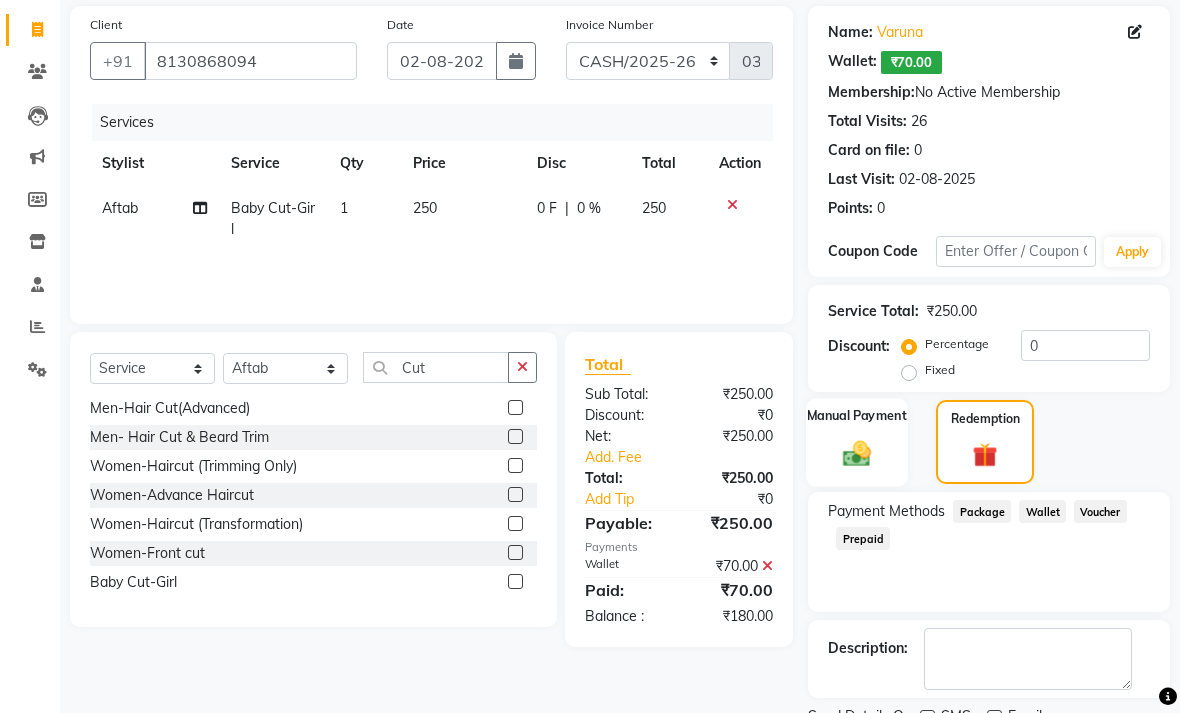 scroll, scrollTop: 144, scrollLeft: 0, axis: vertical 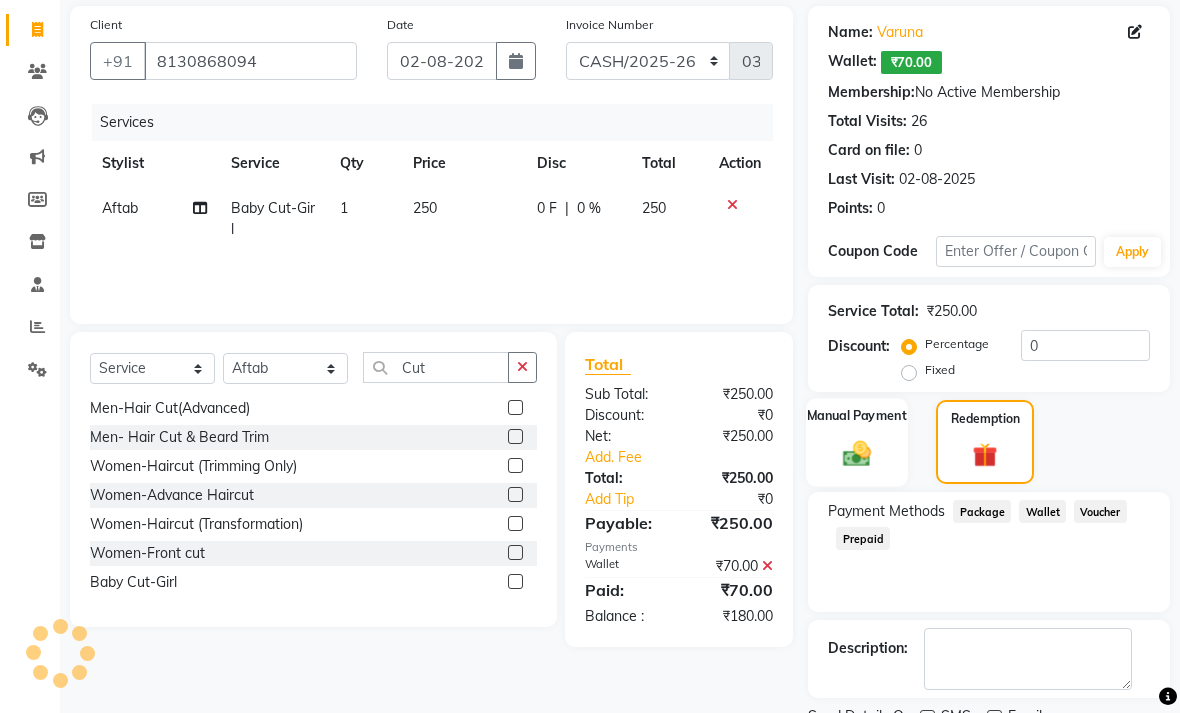 click 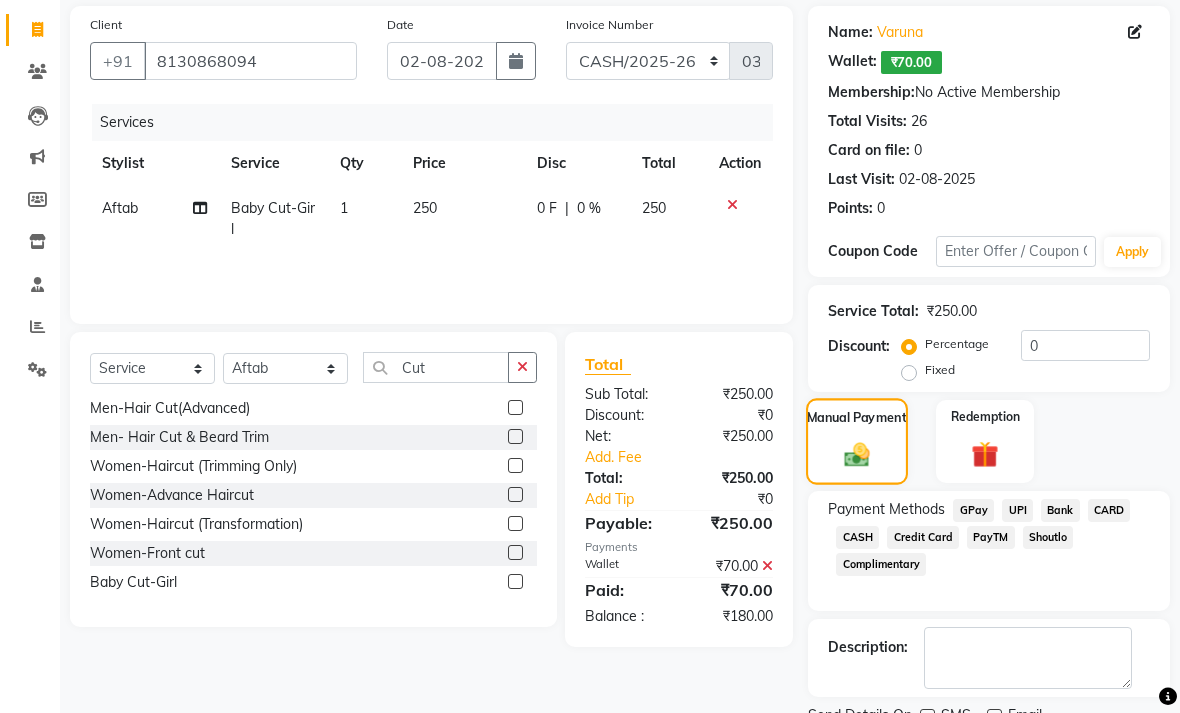 scroll, scrollTop: 192, scrollLeft: 0, axis: vertical 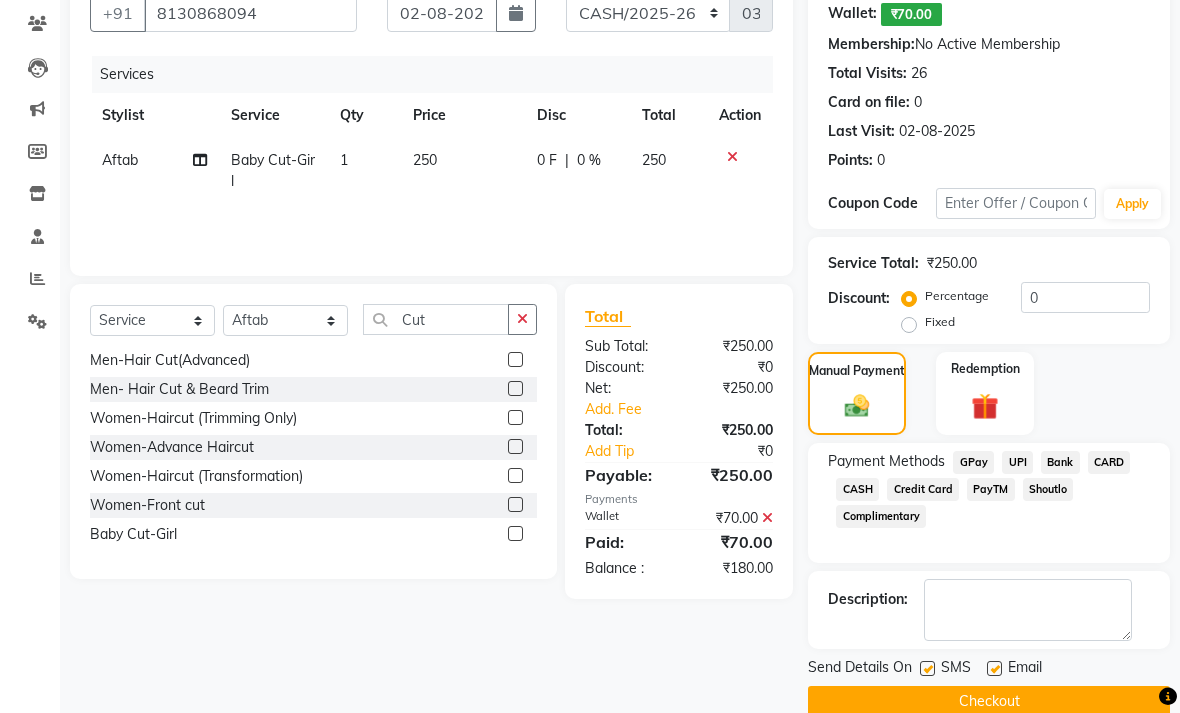 click 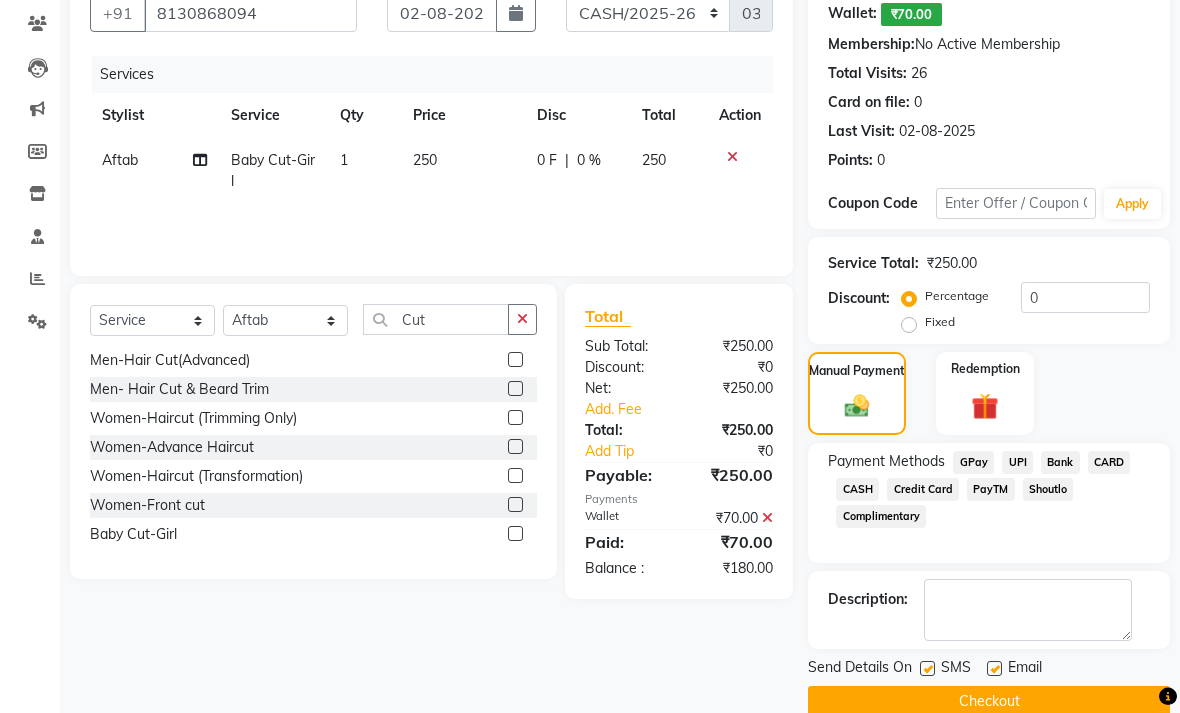 scroll, scrollTop: 79, scrollLeft: 0, axis: vertical 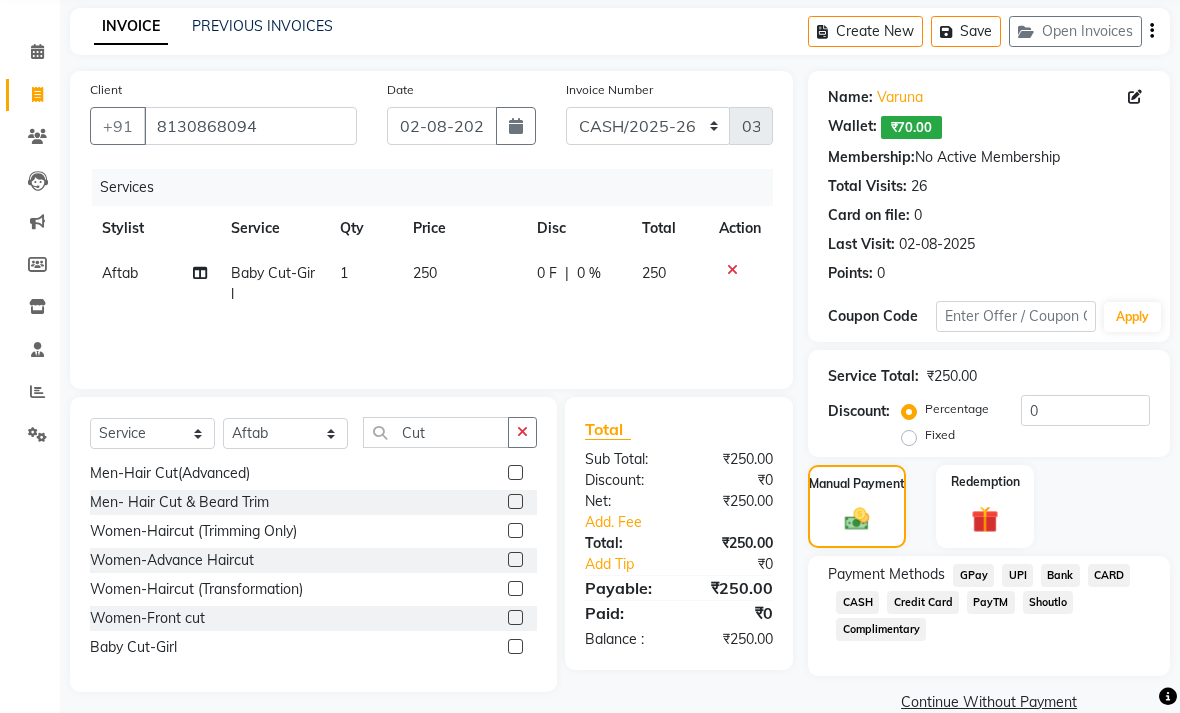 click on "CASH" 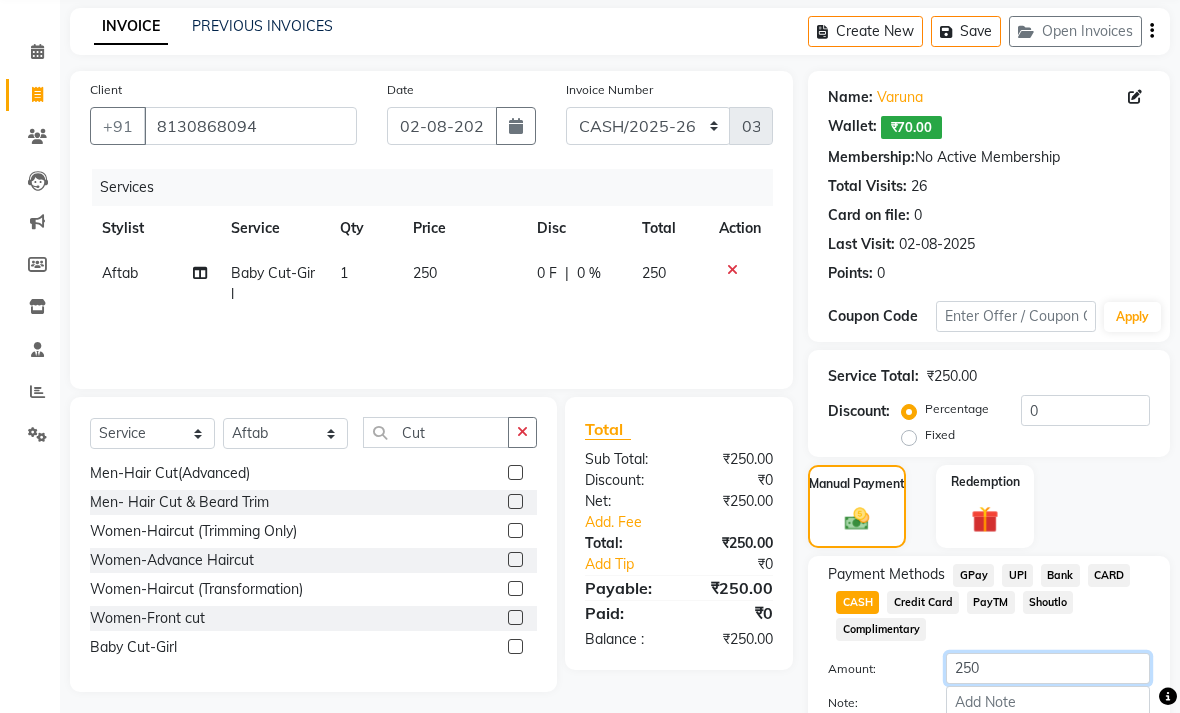 click on "250" 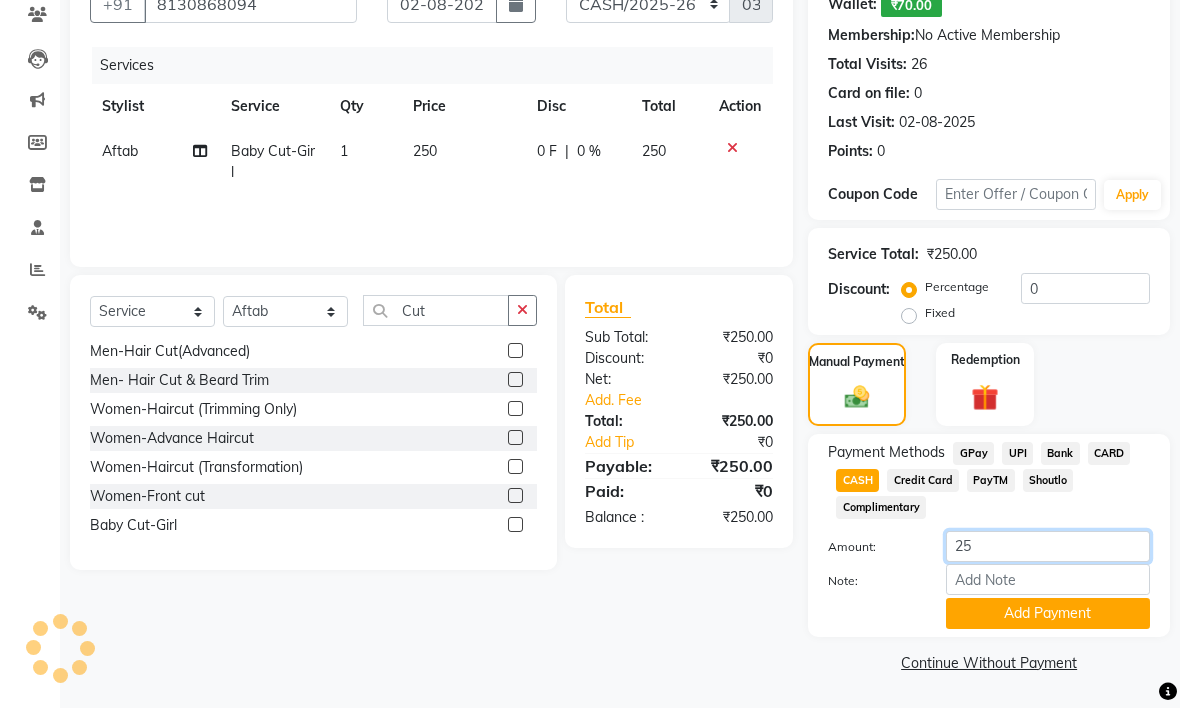 type on "2" 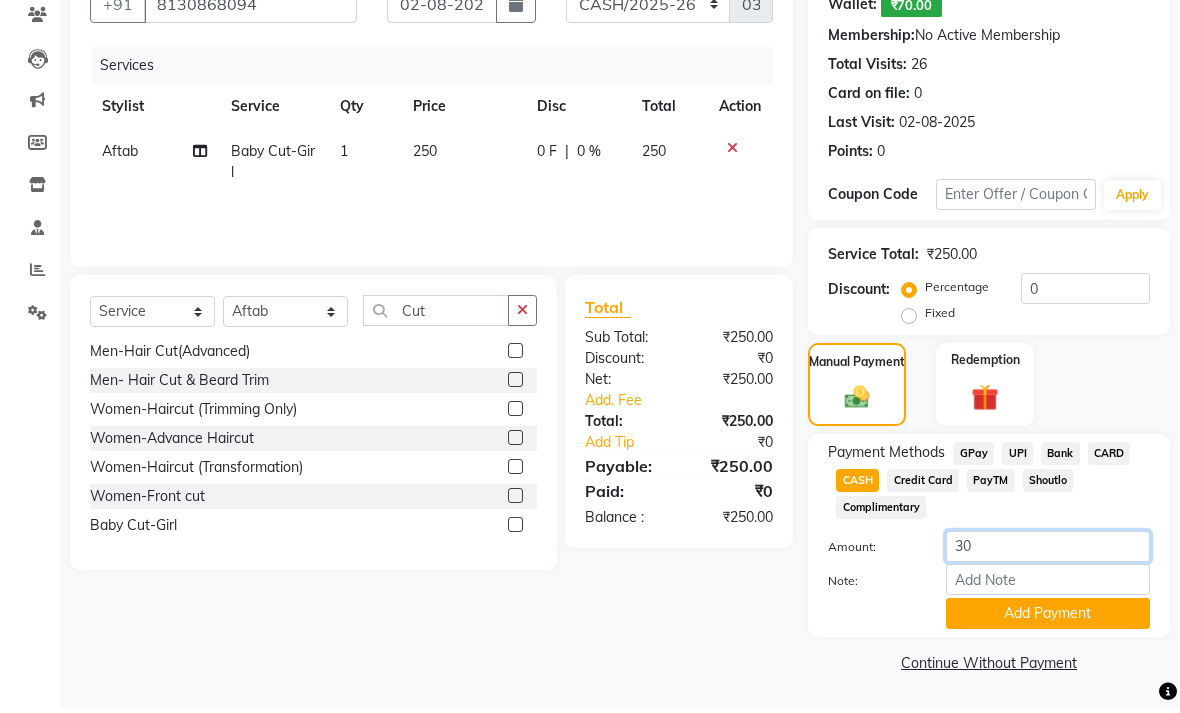 type on "300" 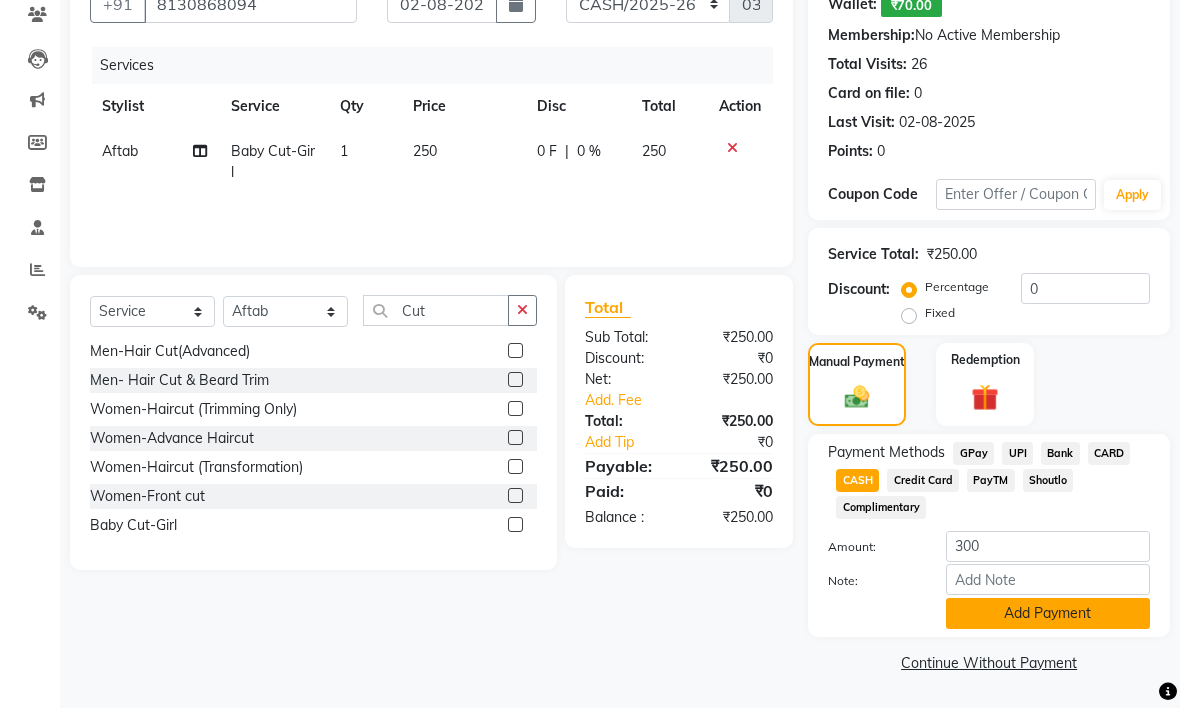 click on "Add Payment" 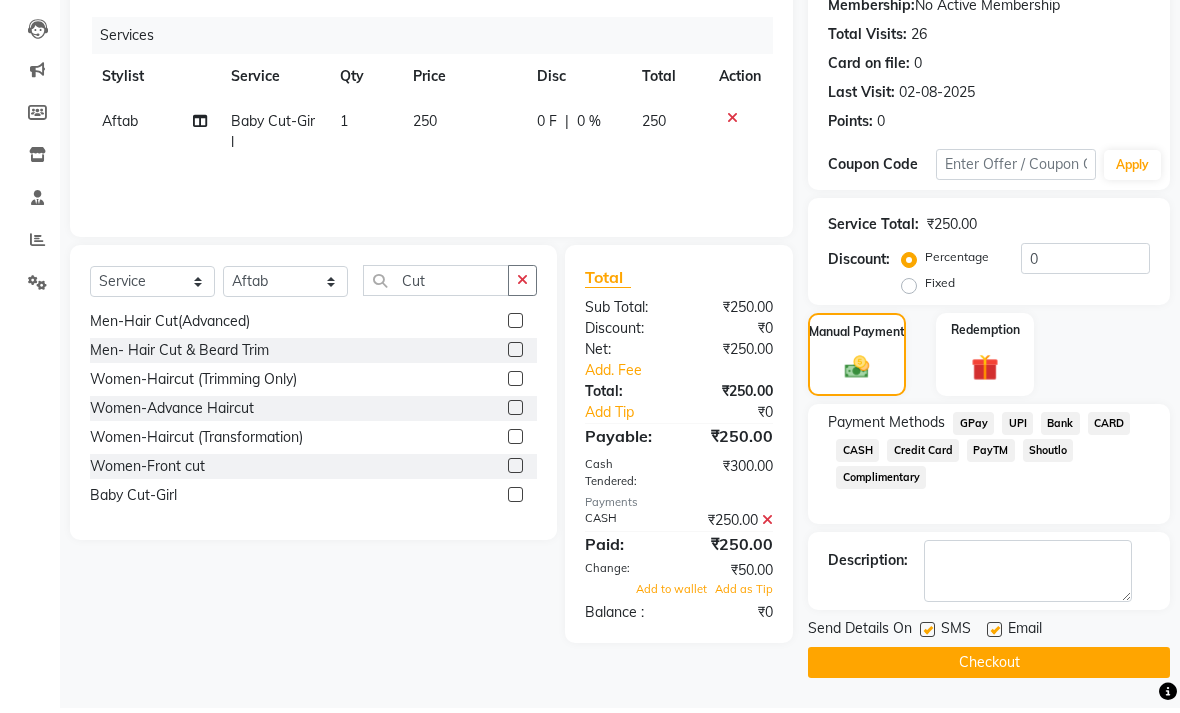 scroll, scrollTop: 192, scrollLeft: 0, axis: vertical 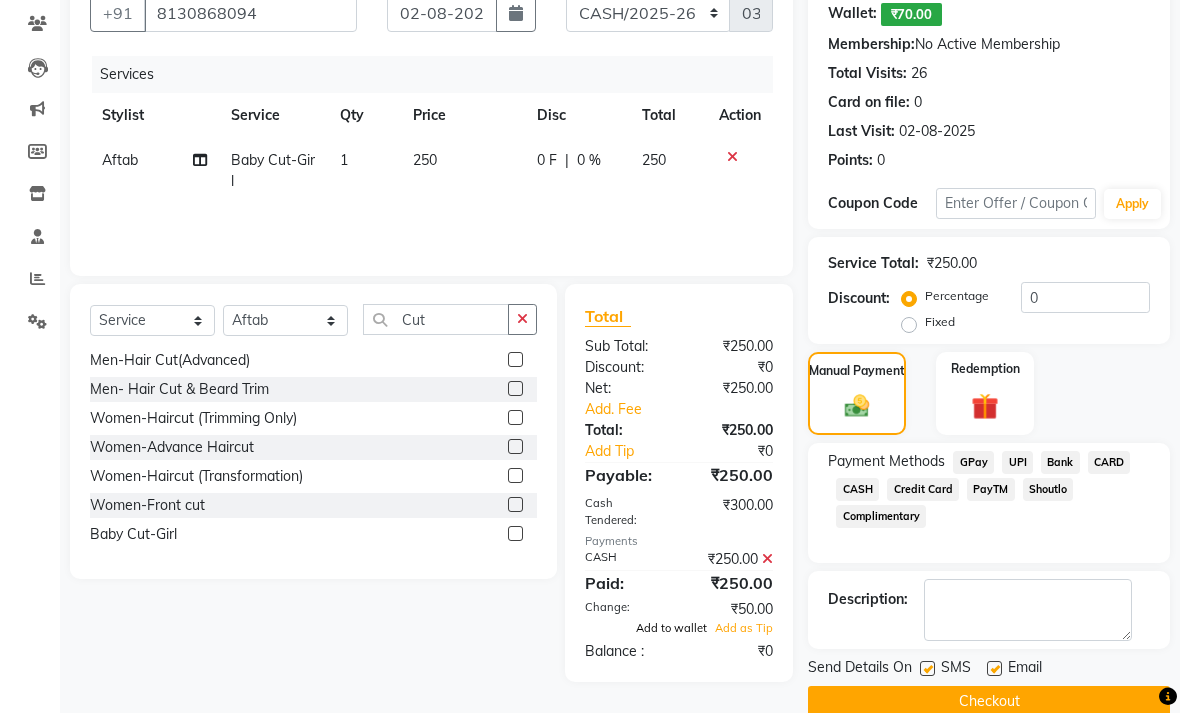 click on "Add to wallet" 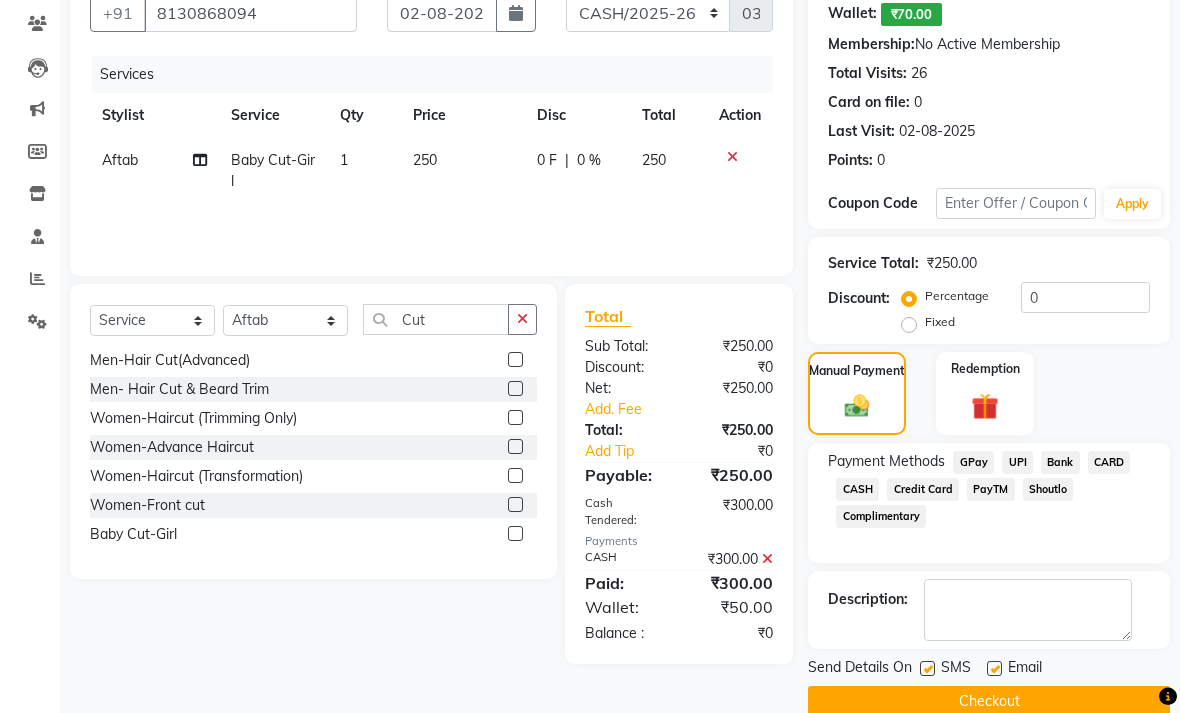 click on "Checkout" 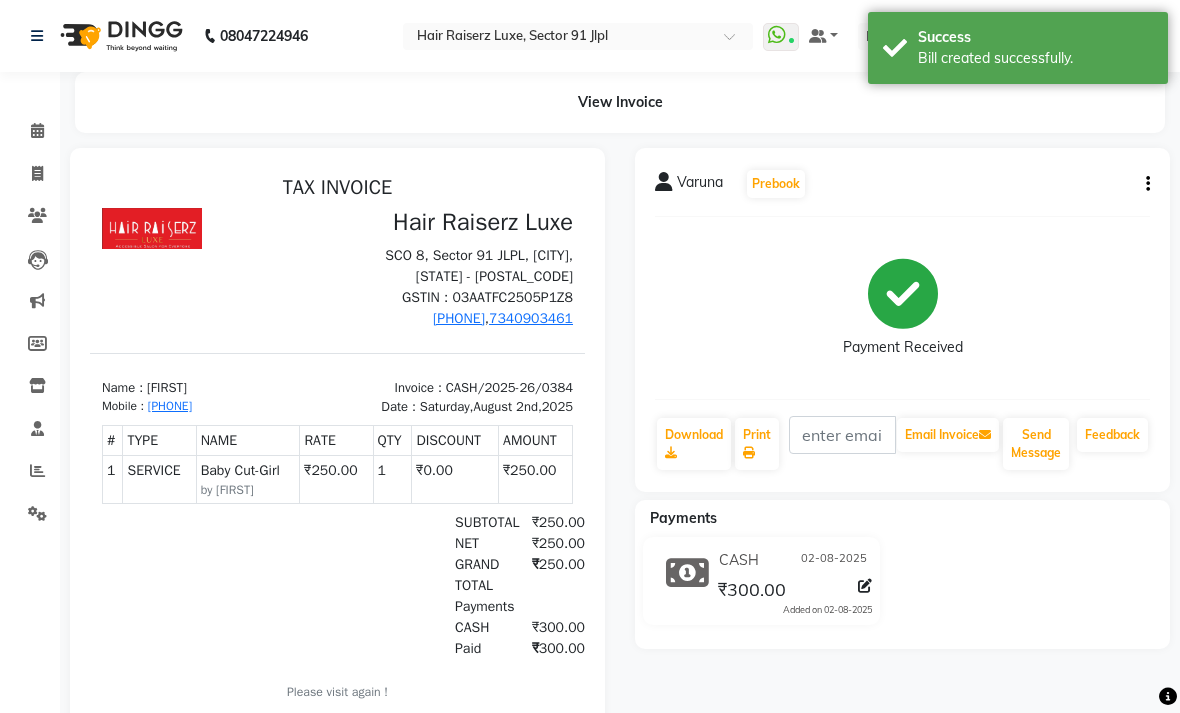 scroll, scrollTop: 23, scrollLeft: 0, axis: vertical 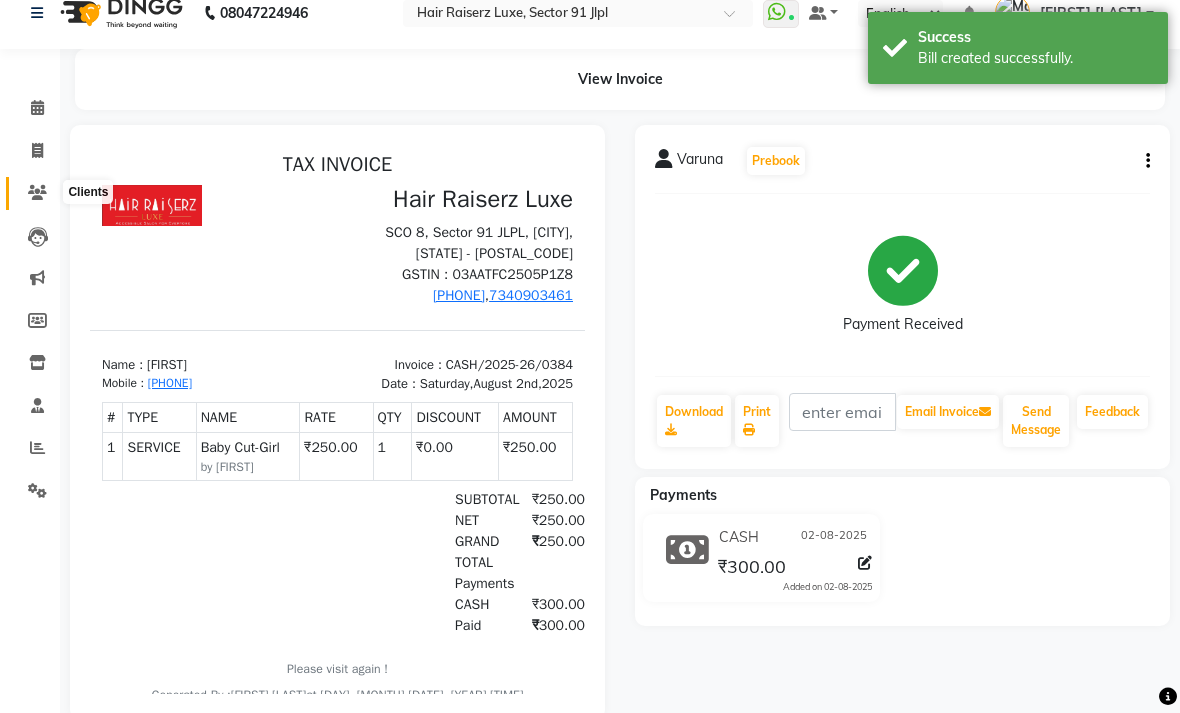 click 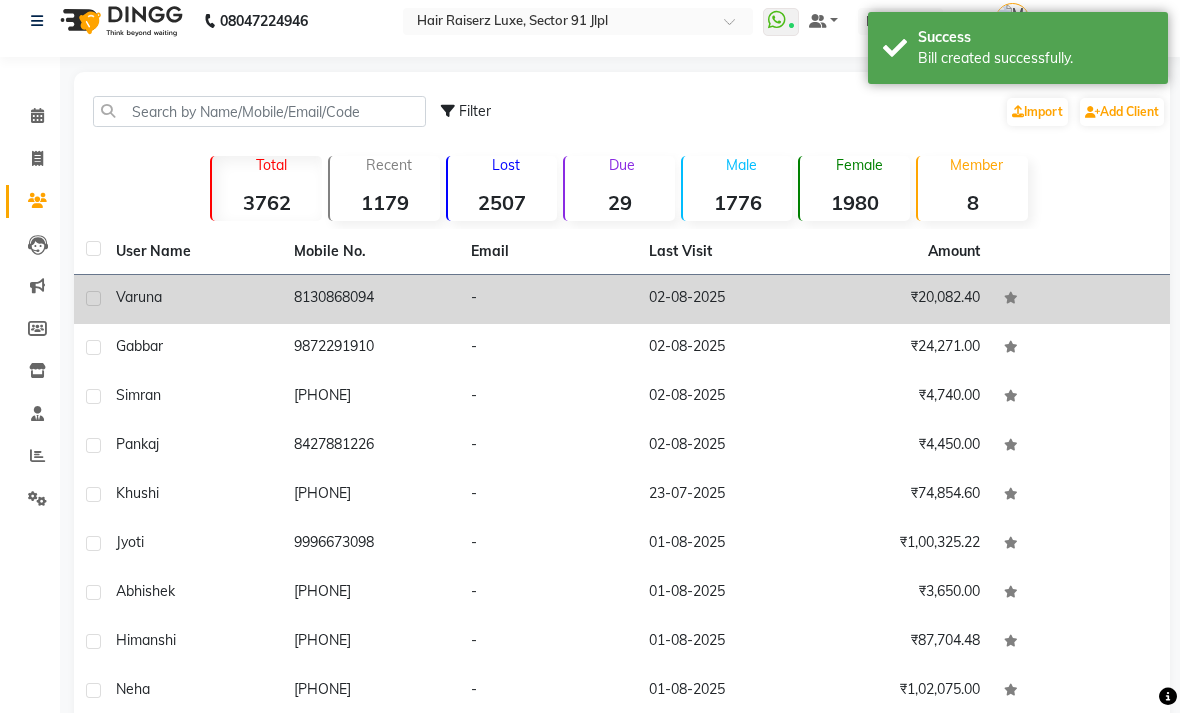 click on "Varuna" 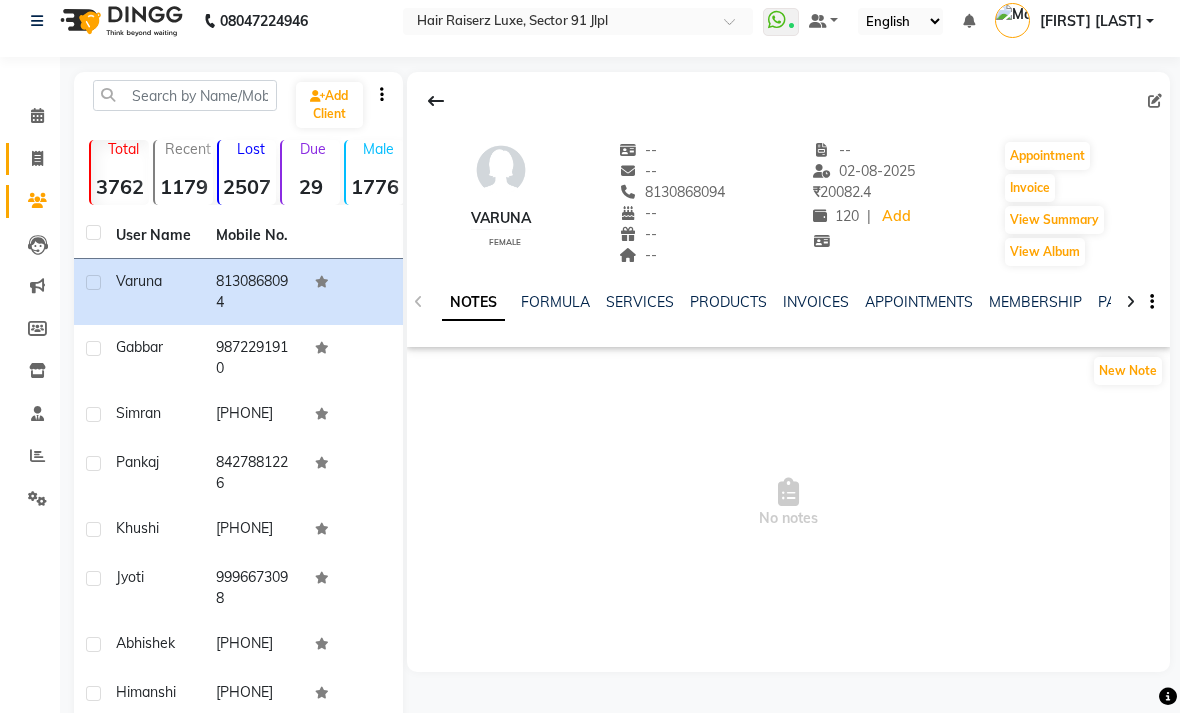 click on "Invoice" 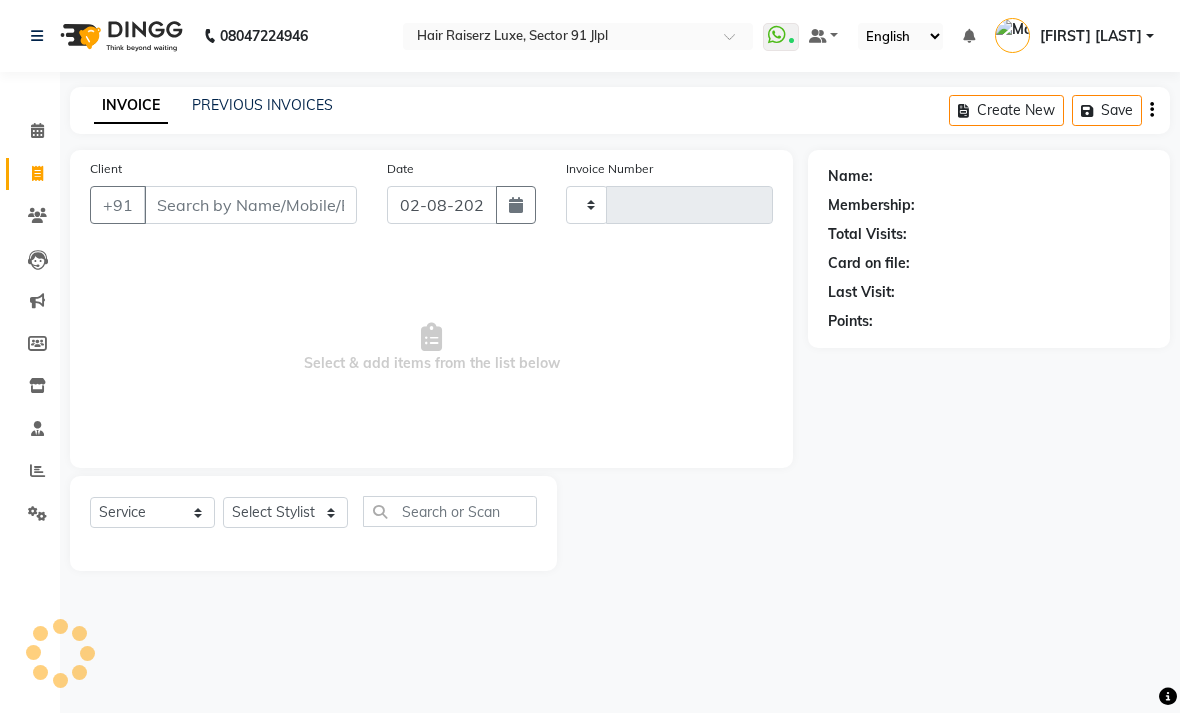 scroll, scrollTop: 0, scrollLeft: 0, axis: both 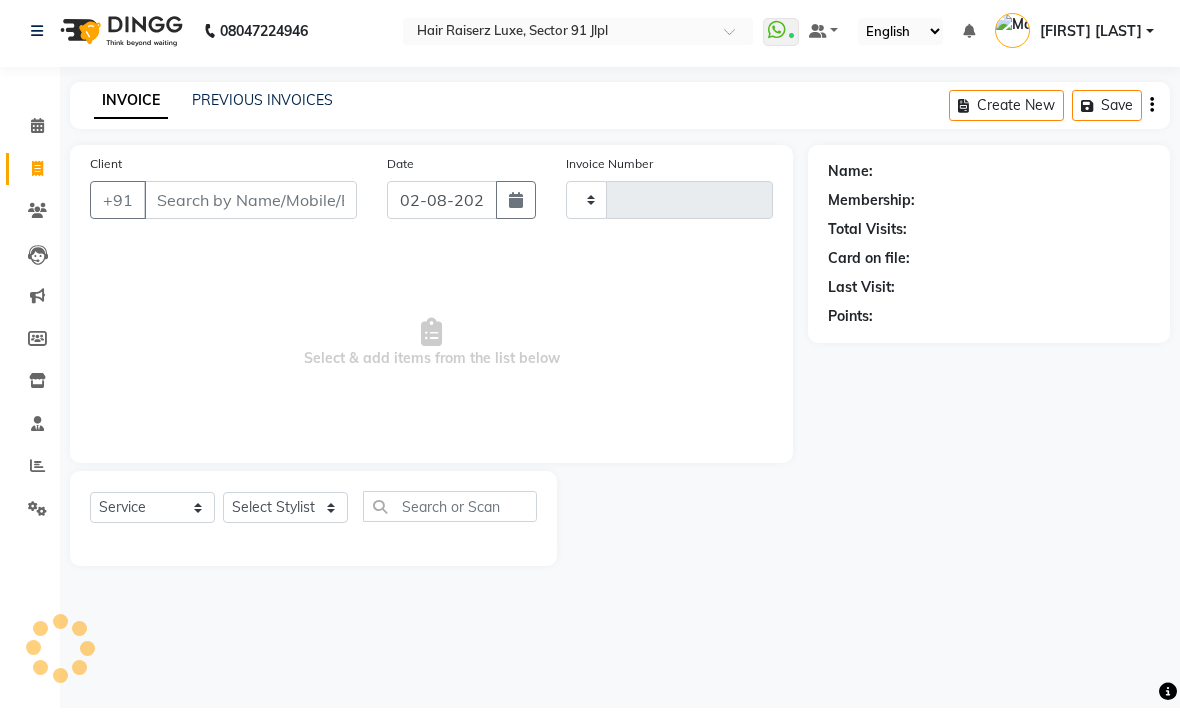 type on "2838" 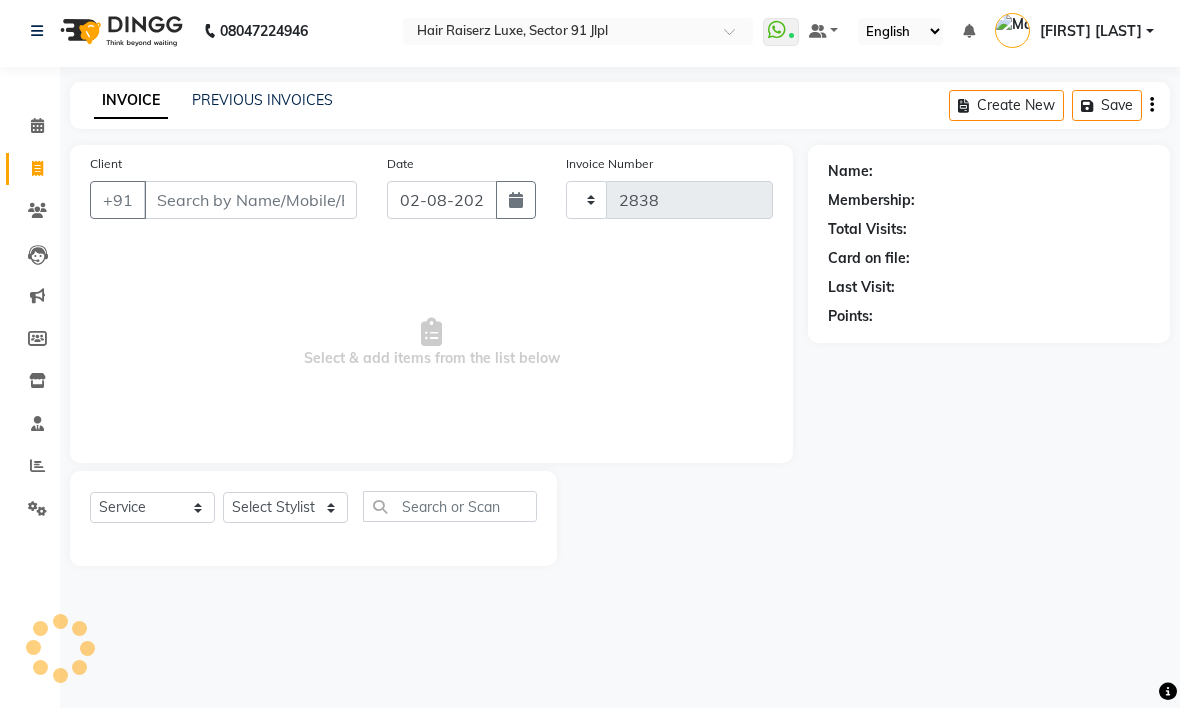select on "5409" 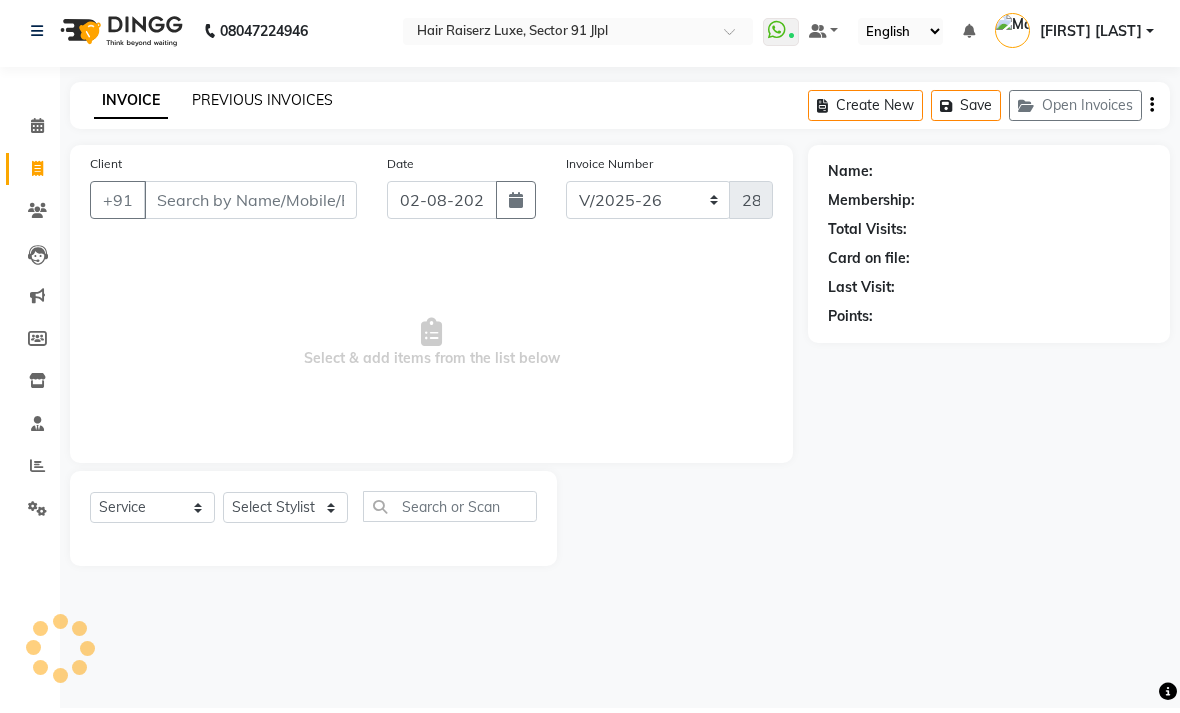 click on "PREVIOUS INVOICES" 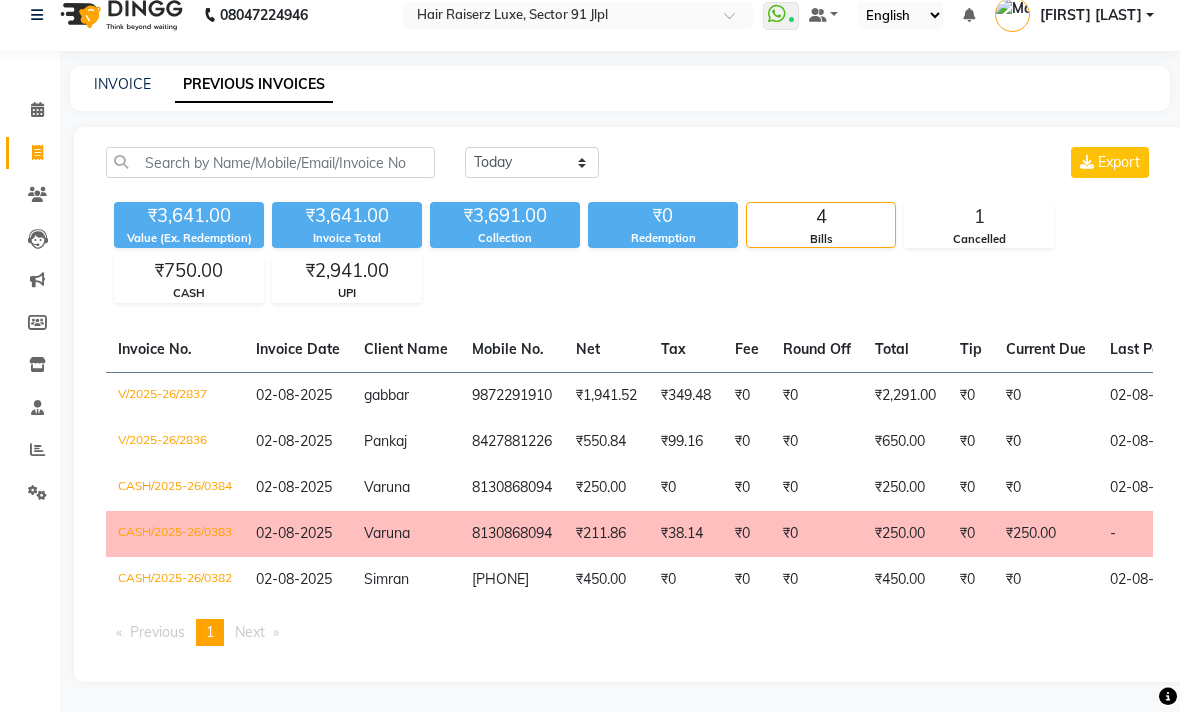 scroll, scrollTop: 45, scrollLeft: 0, axis: vertical 